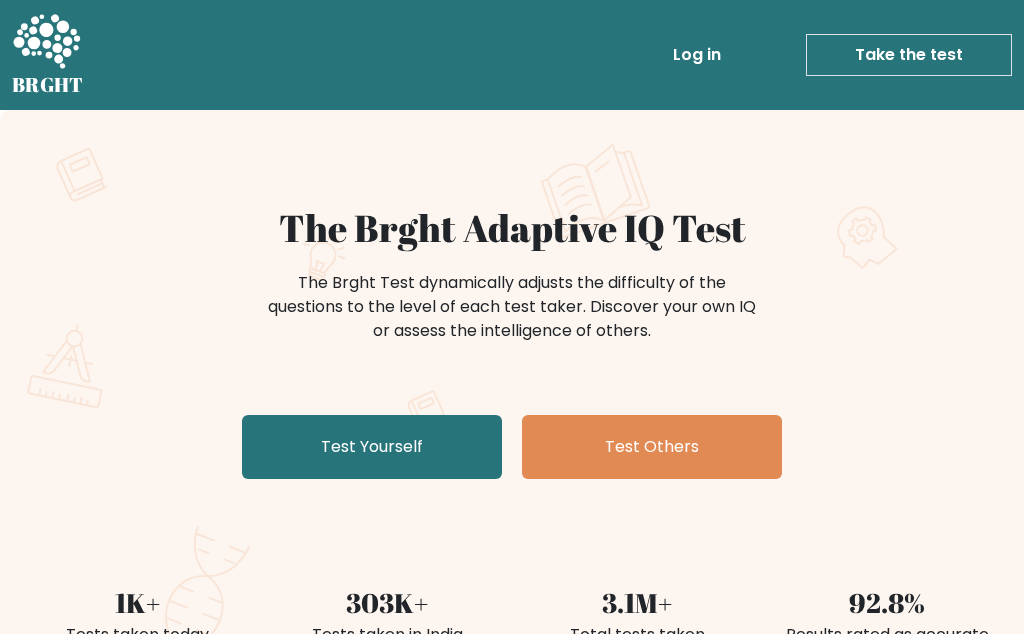 scroll, scrollTop: 9, scrollLeft: 0, axis: vertical 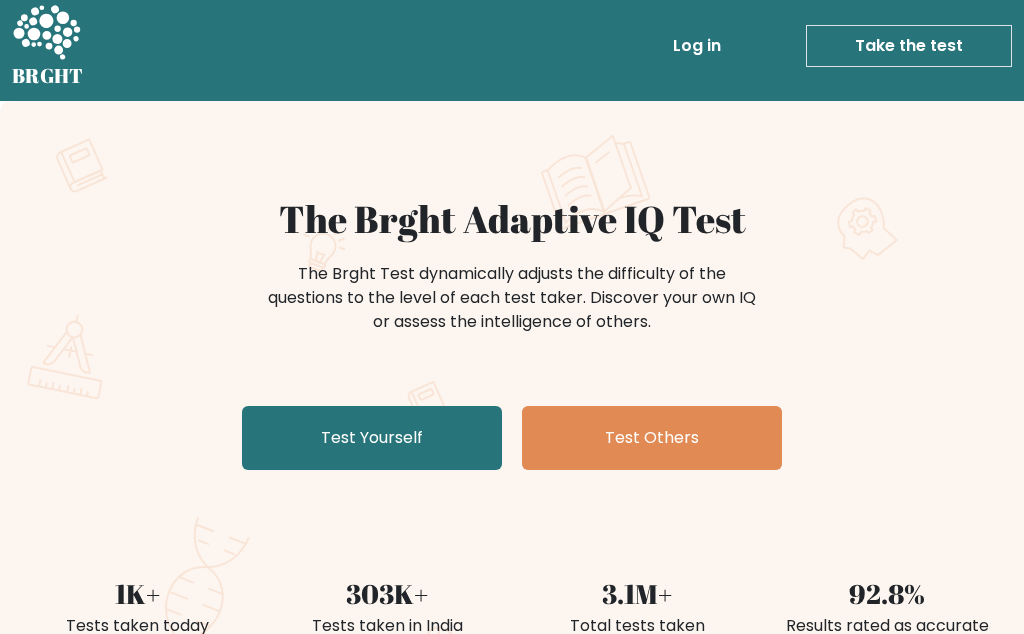 click on "Test Yourself" at bounding box center (372, 438) 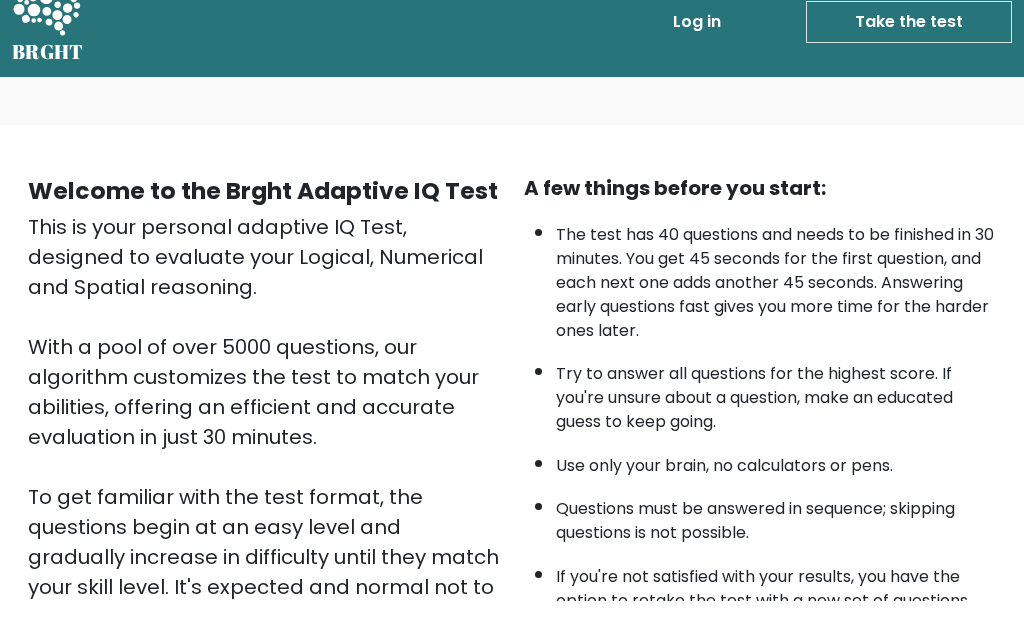 scroll, scrollTop: 60, scrollLeft: 0, axis: vertical 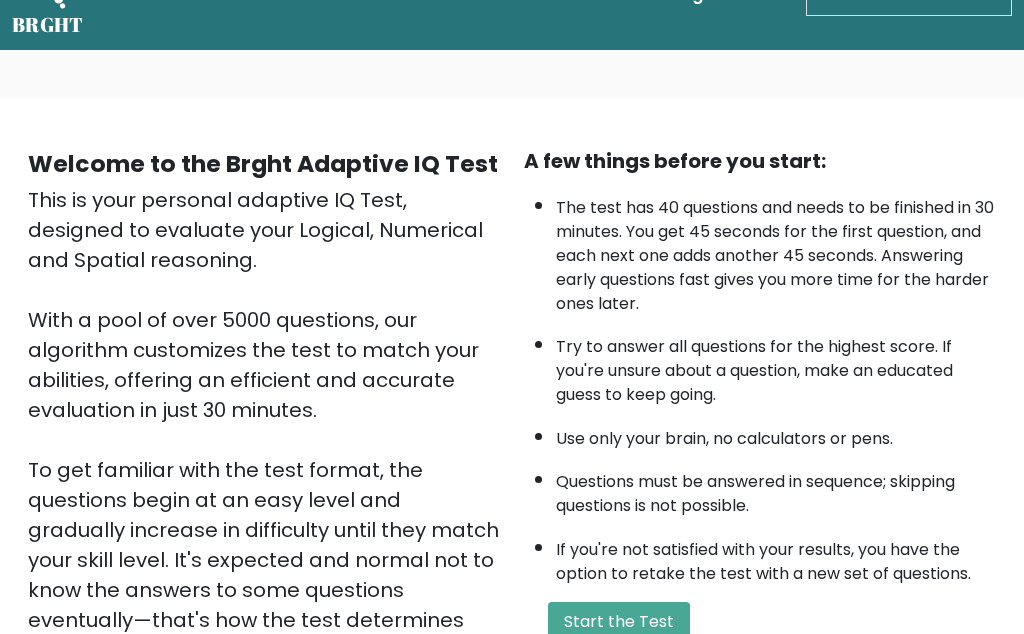click on "Start the Test" at bounding box center (619, 622) 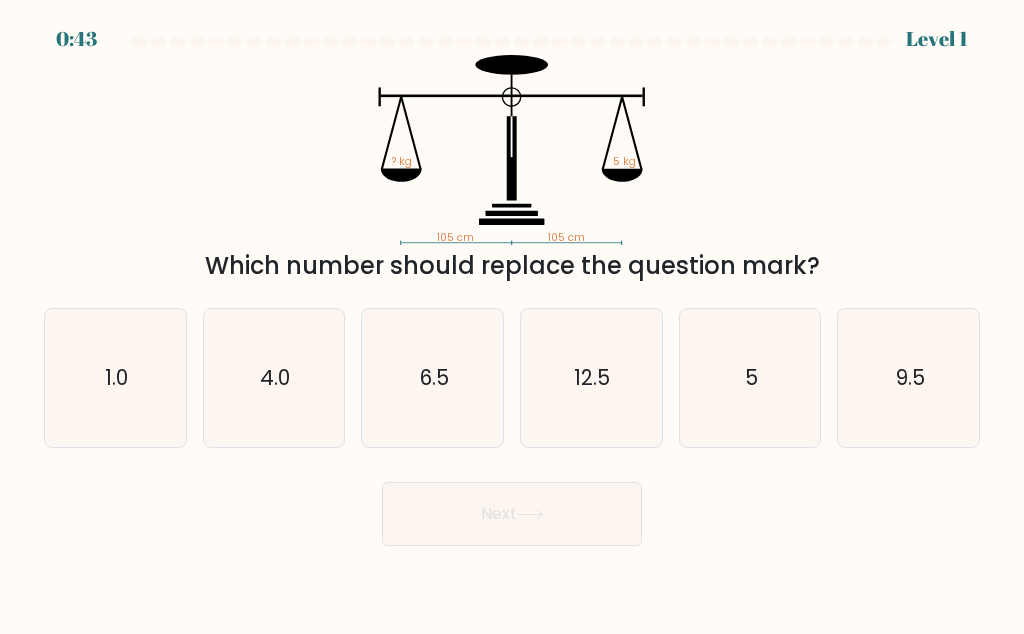 scroll, scrollTop: 0, scrollLeft: 0, axis: both 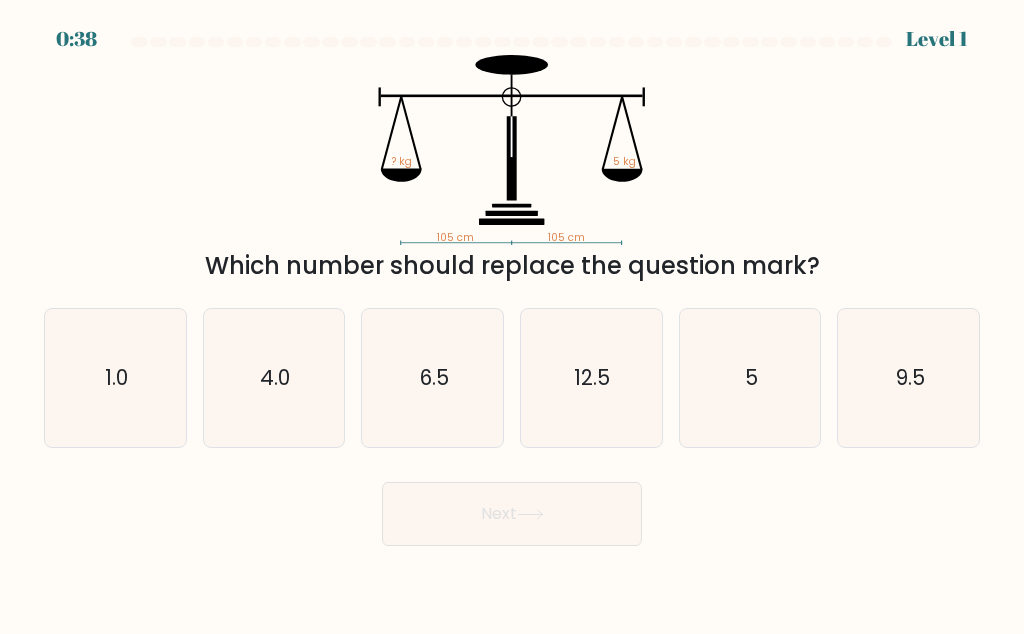 click on "5" 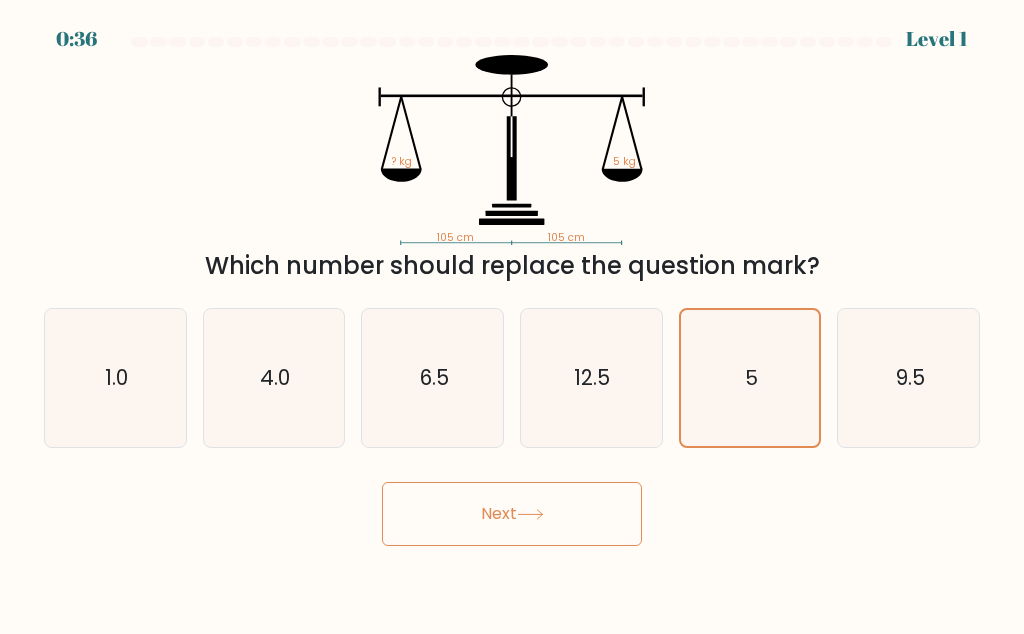 click on "Next" at bounding box center [512, 514] 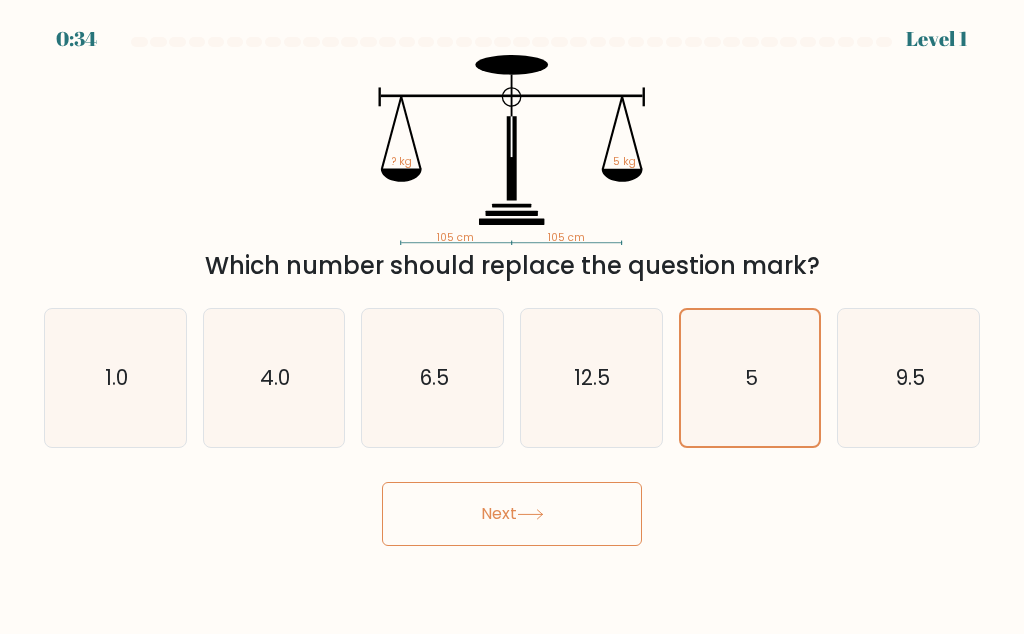 click on "Next" at bounding box center (512, 514) 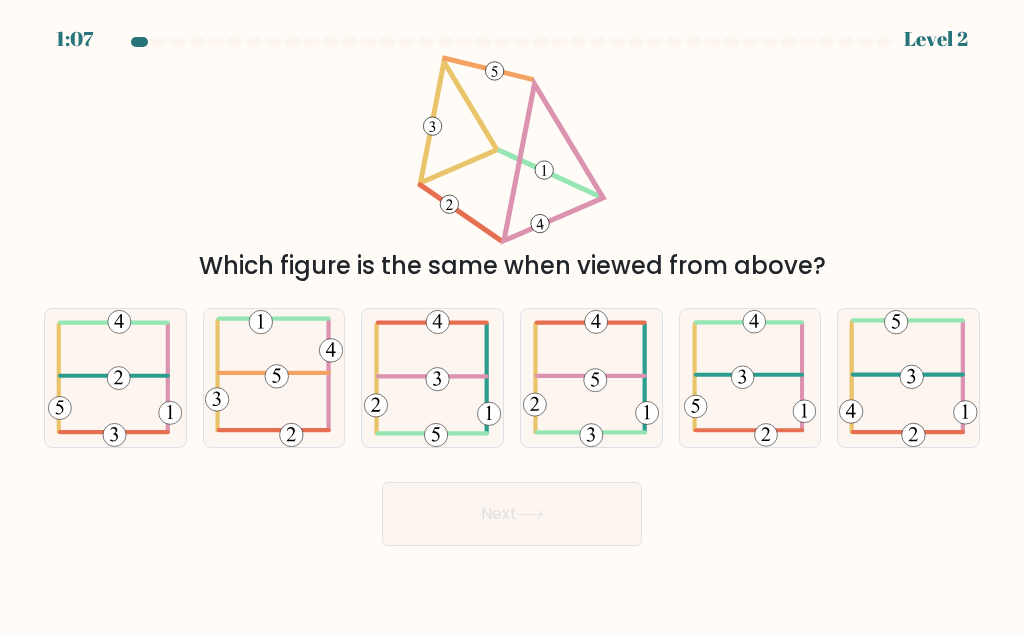 click 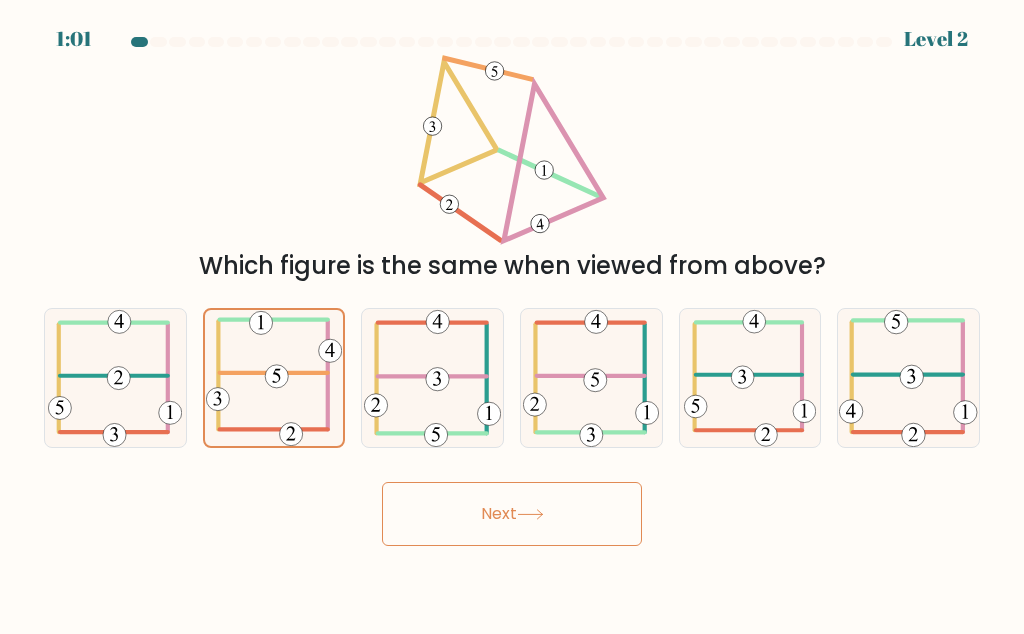 click 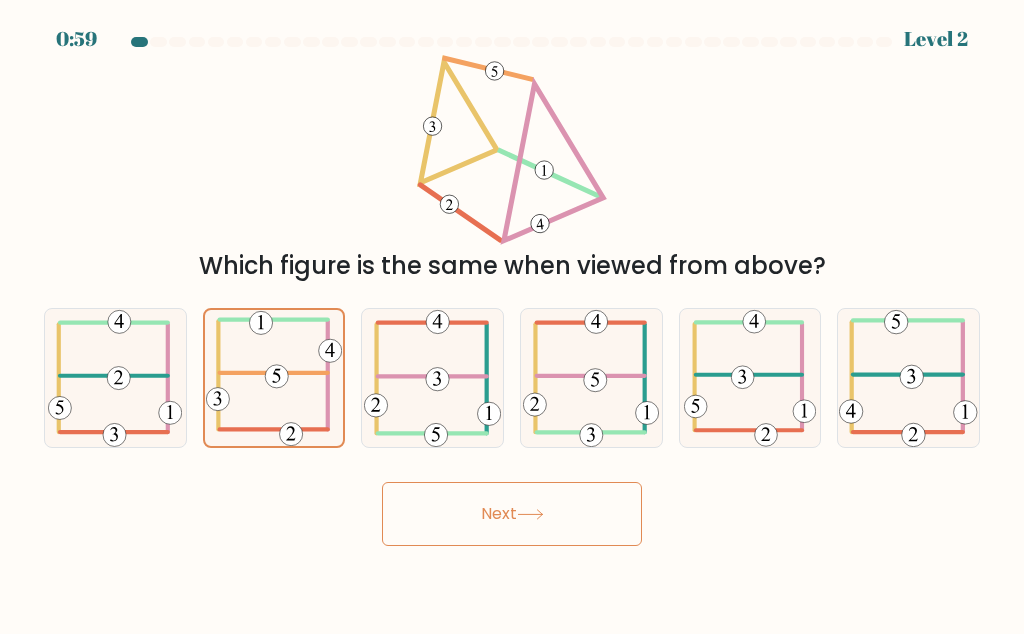 click on "Next" at bounding box center [512, 514] 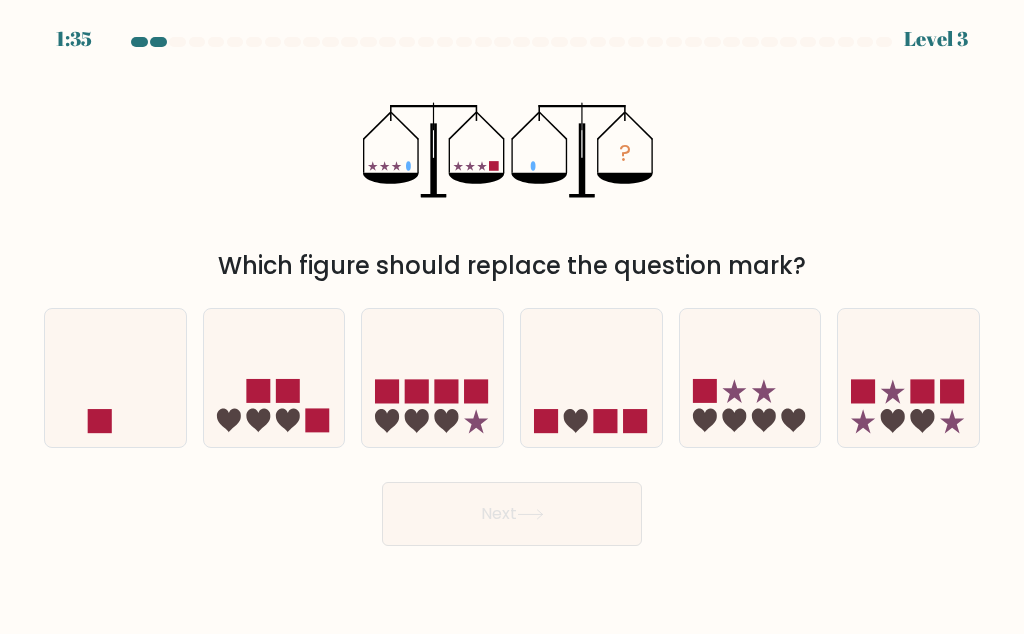 click 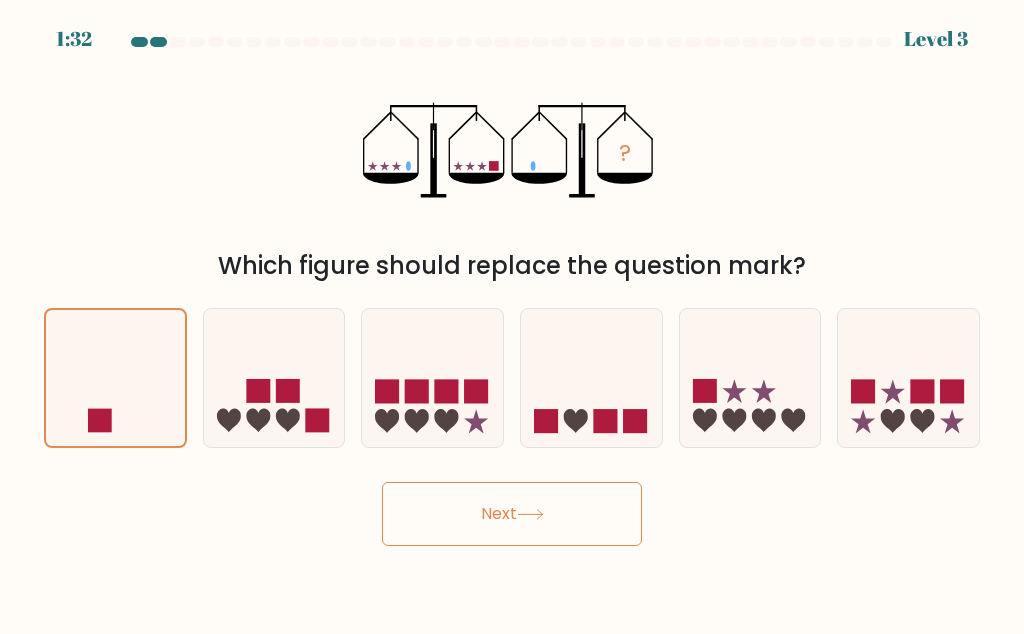 click on "Next" at bounding box center [512, 514] 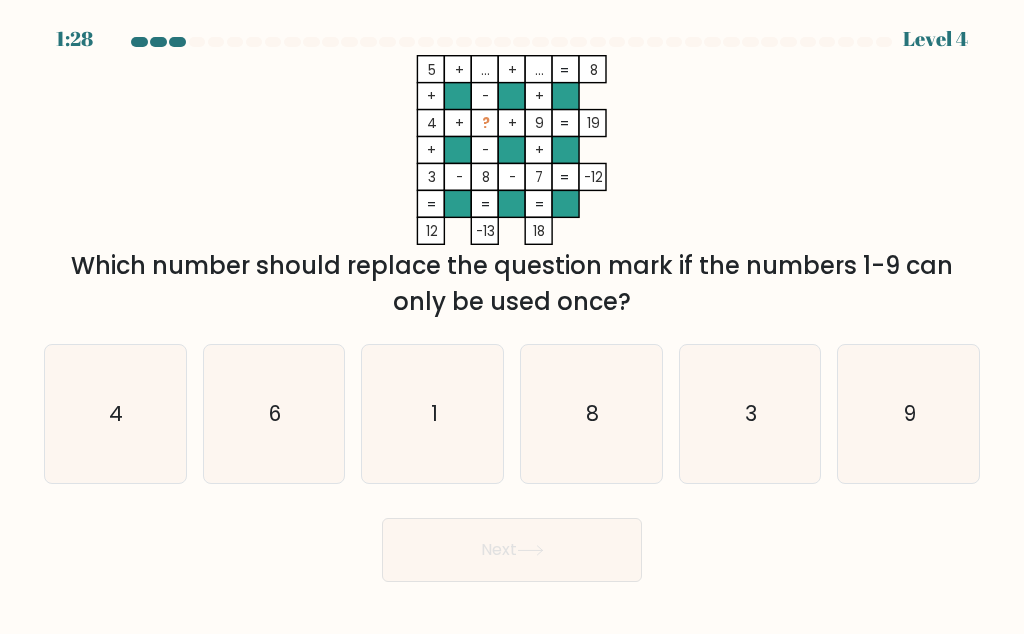 click on "6" 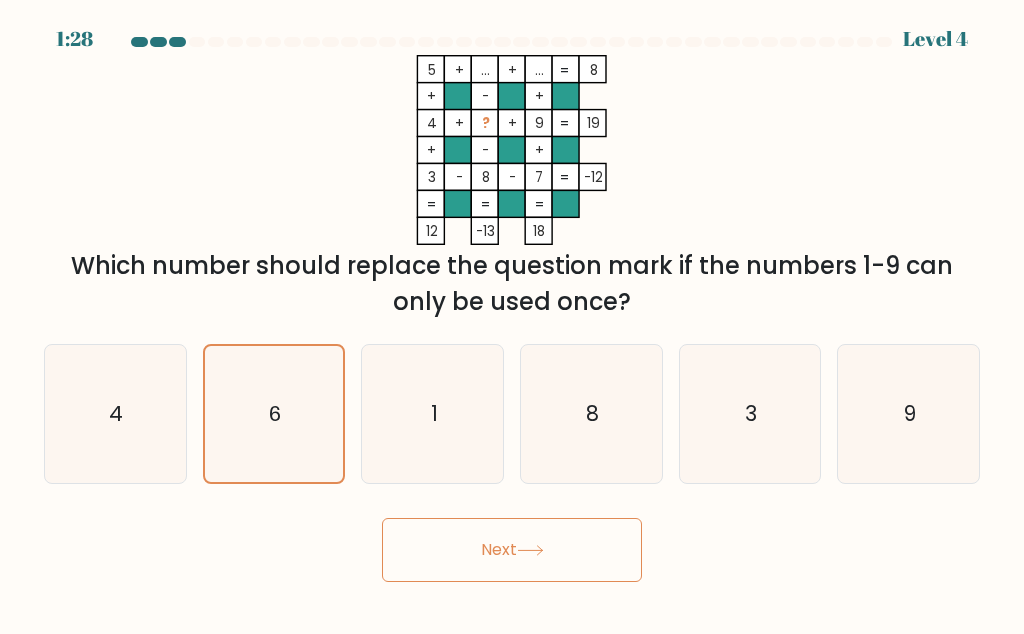 click on "Next" at bounding box center (512, 550) 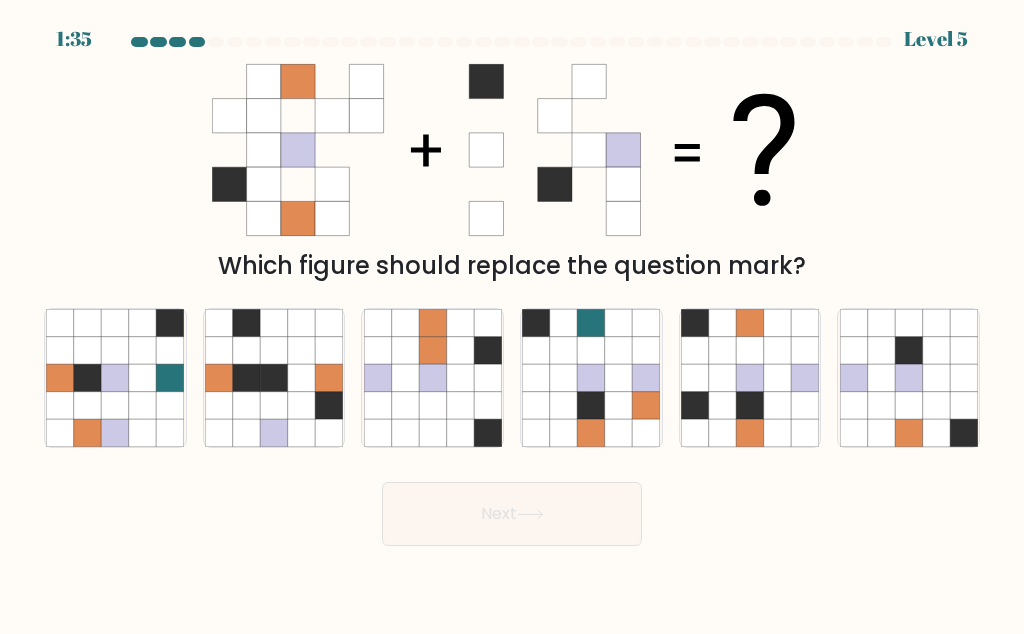 click 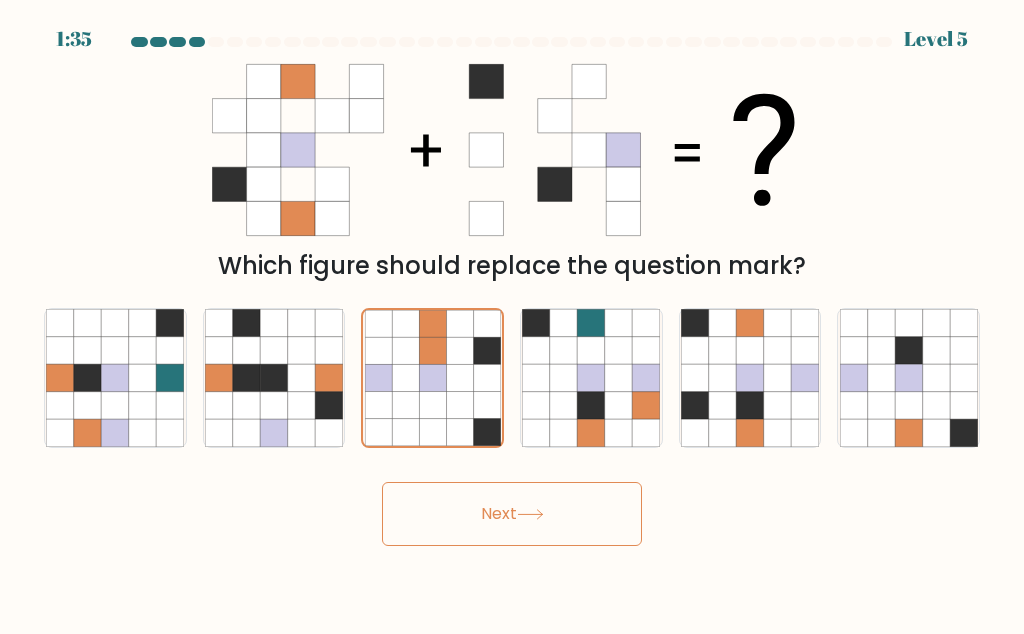 click on "Next" at bounding box center (512, 514) 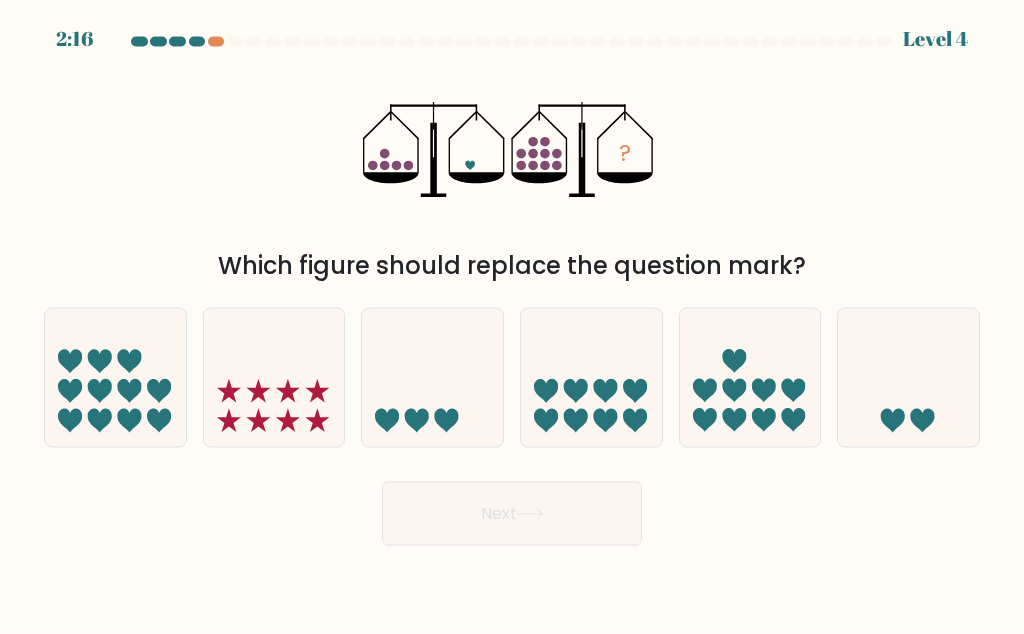 scroll, scrollTop: 58, scrollLeft: 0, axis: vertical 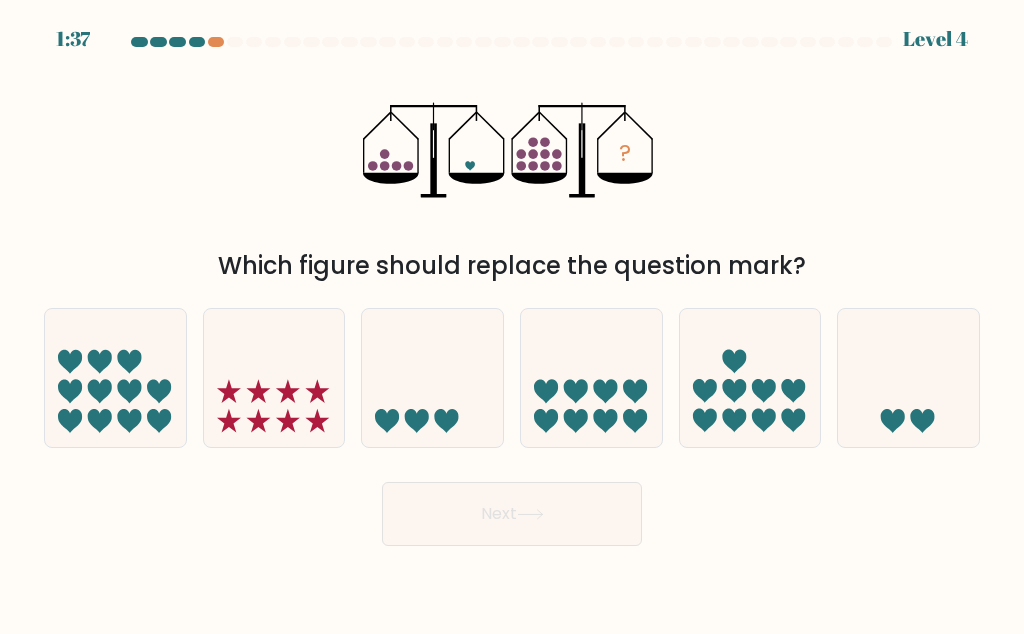 click 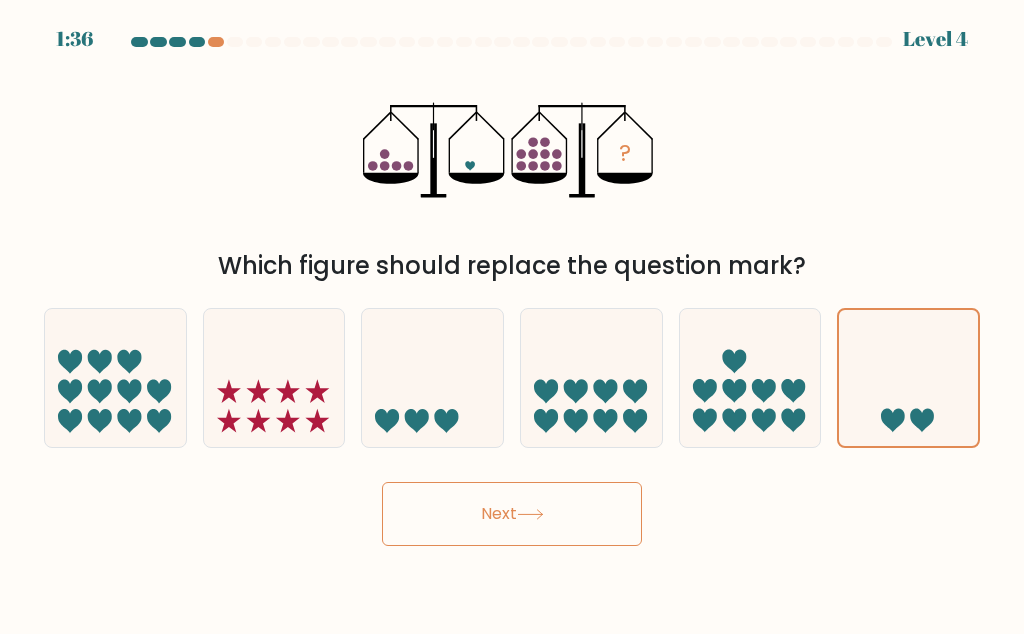 click on "Next" at bounding box center [512, 514] 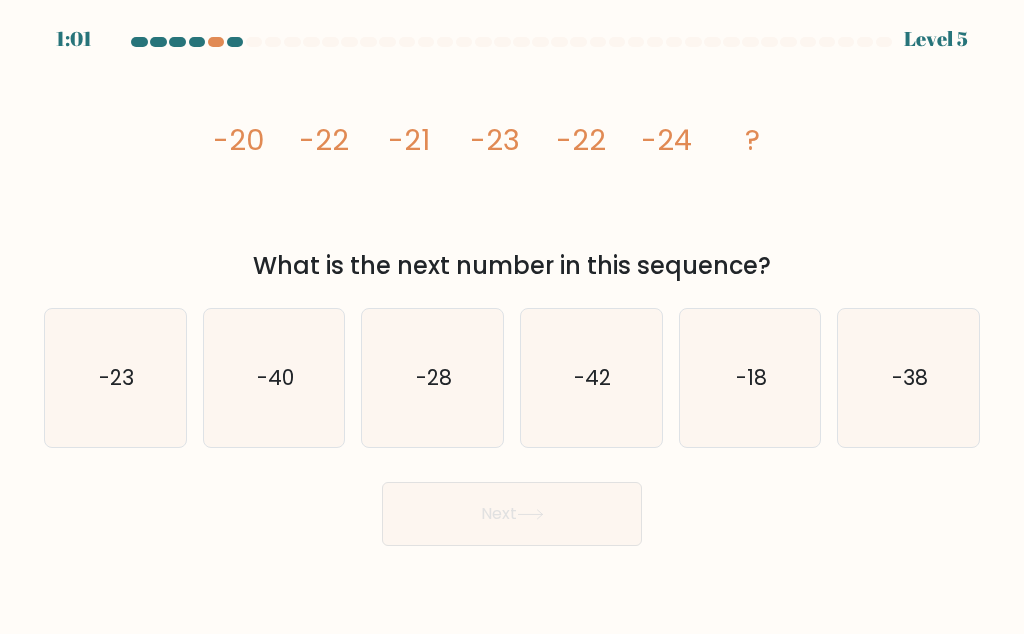 click on "-23" 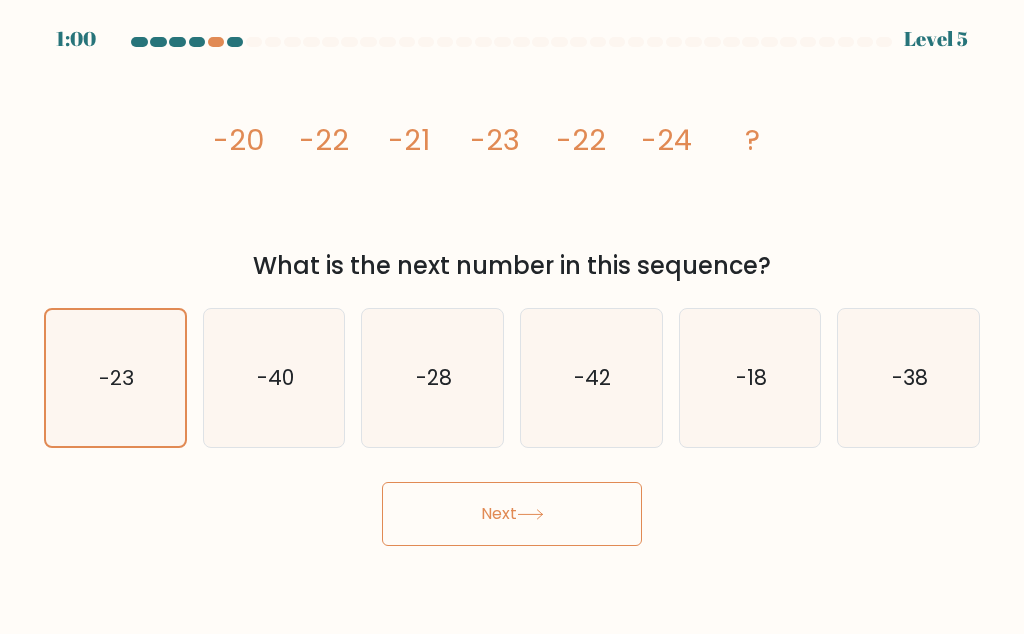 click on "Next" at bounding box center [512, 514] 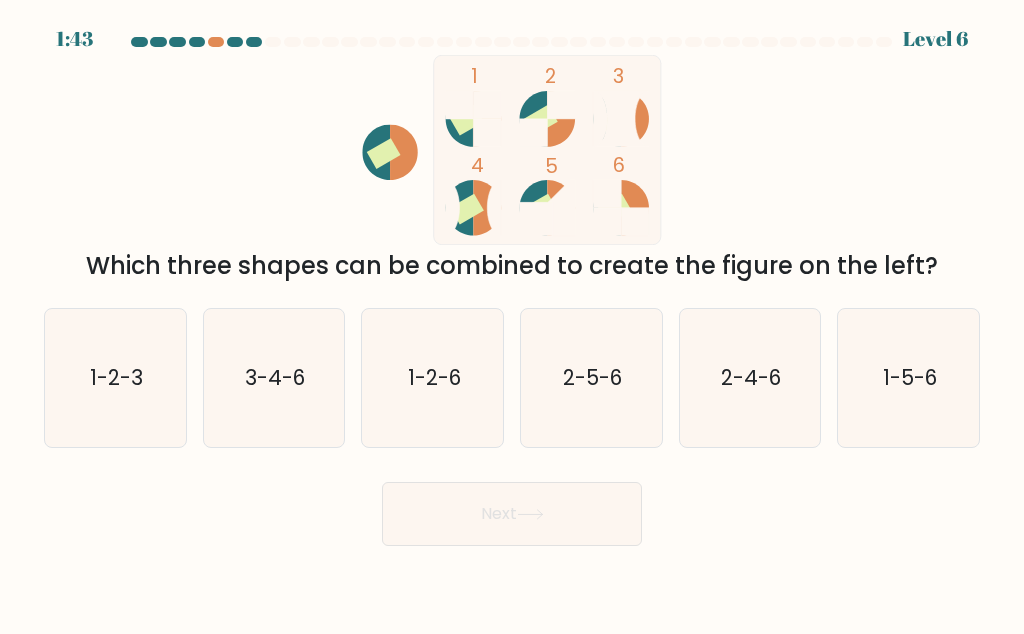 scroll, scrollTop: 0, scrollLeft: 0, axis: both 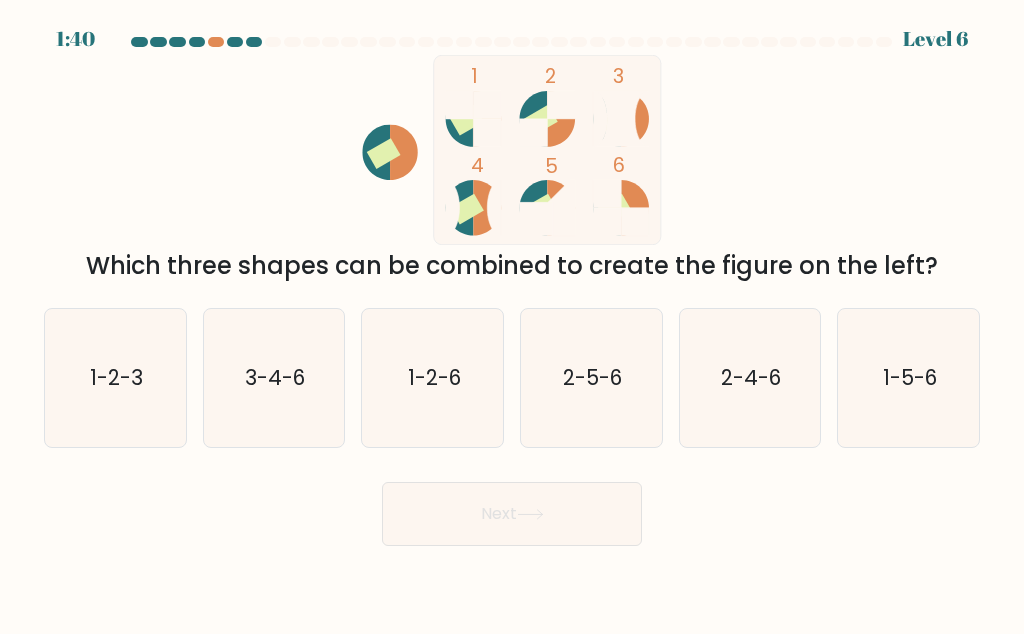click at bounding box center (512, 42) 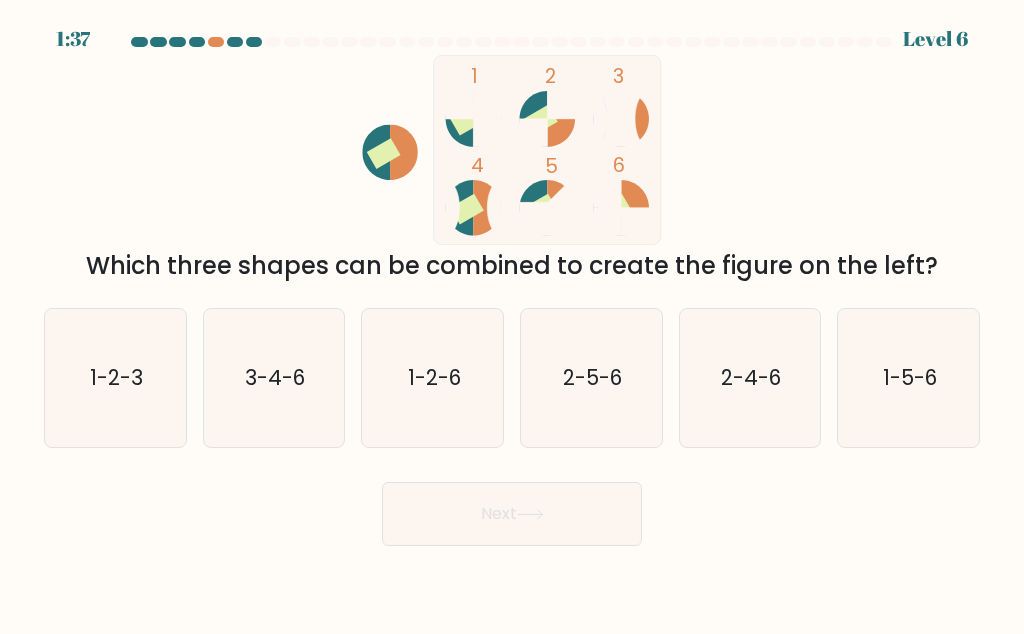 scroll, scrollTop: 15, scrollLeft: 0, axis: vertical 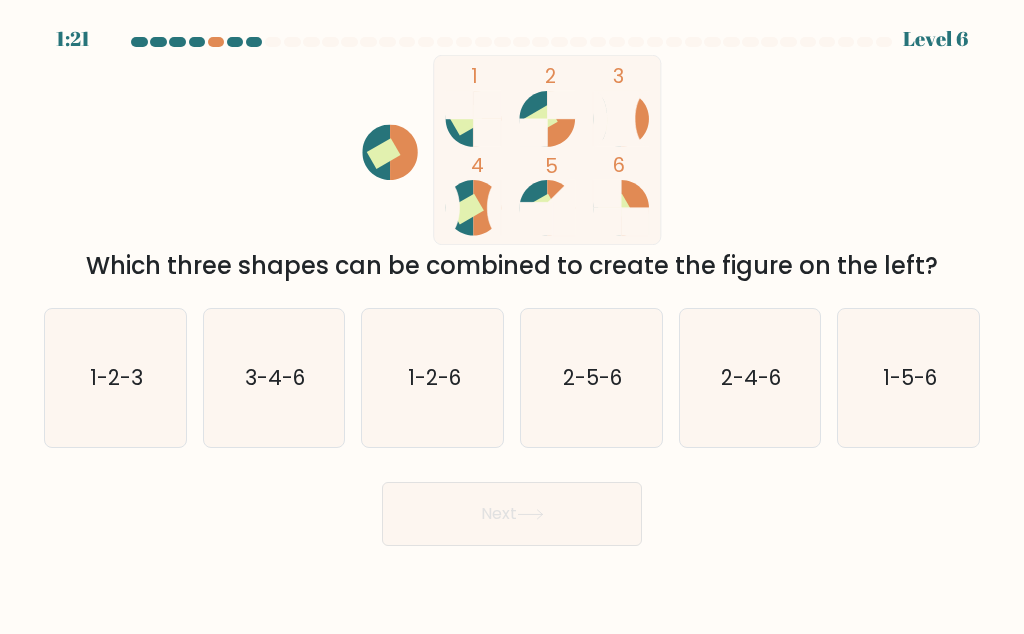 click on "1-2-3" 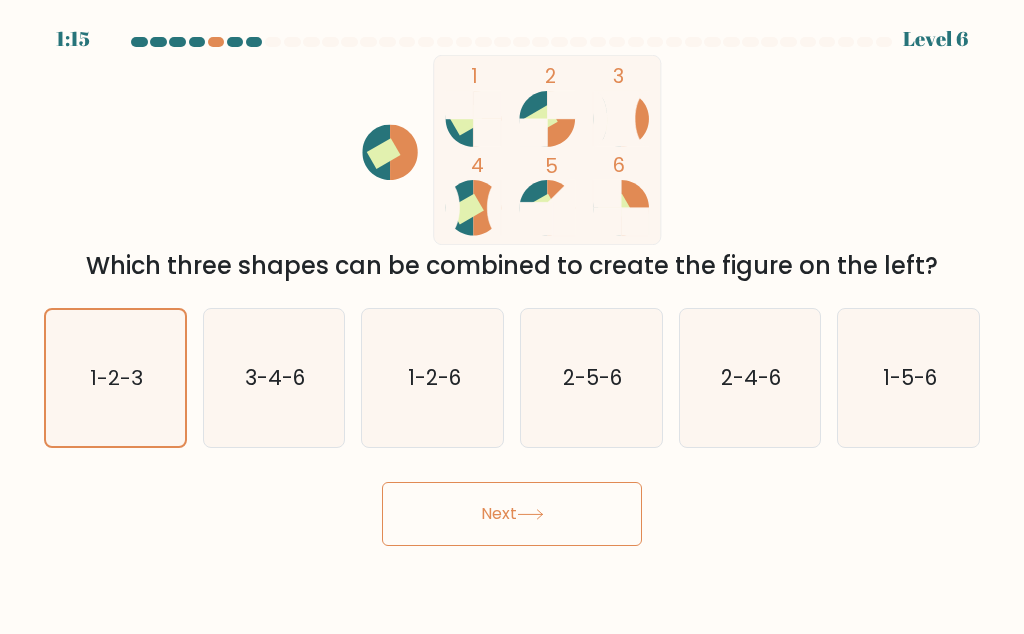 click on "Next" at bounding box center [512, 514] 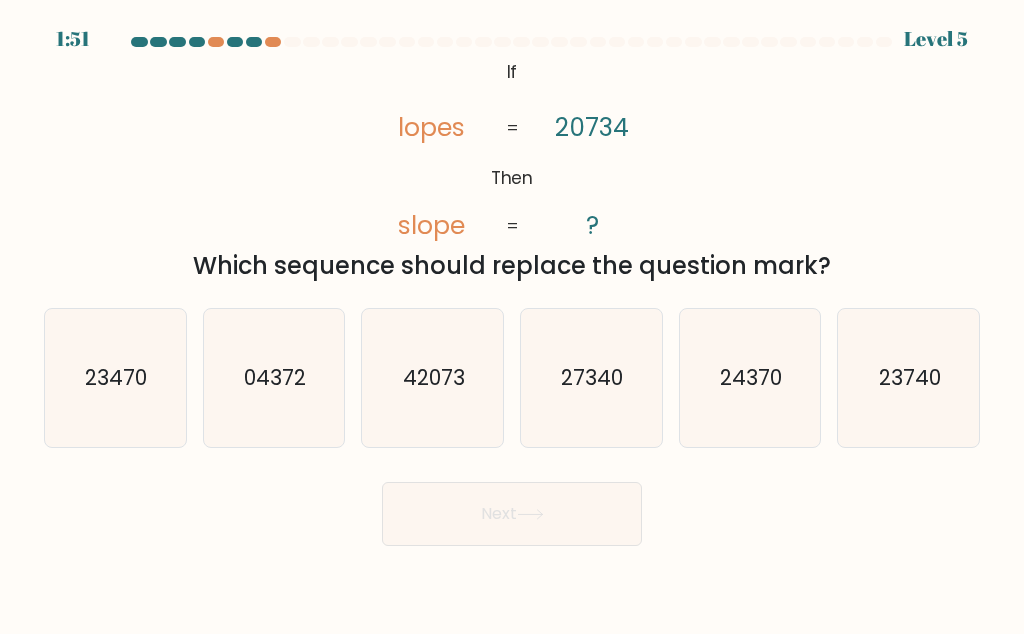 click on "42073" 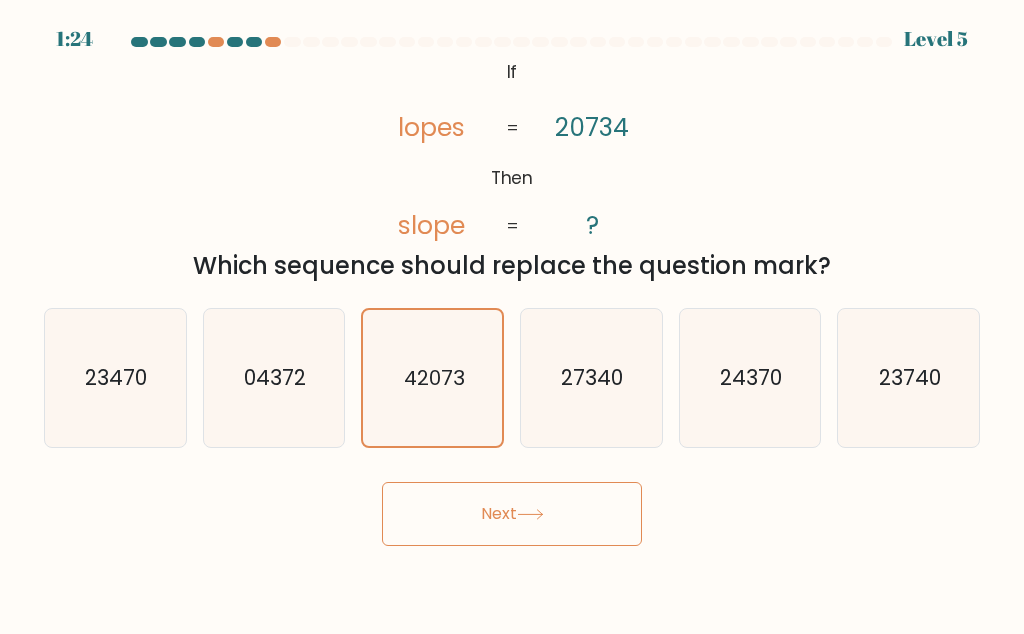 click on "Next" at bounding box center [512, 514] 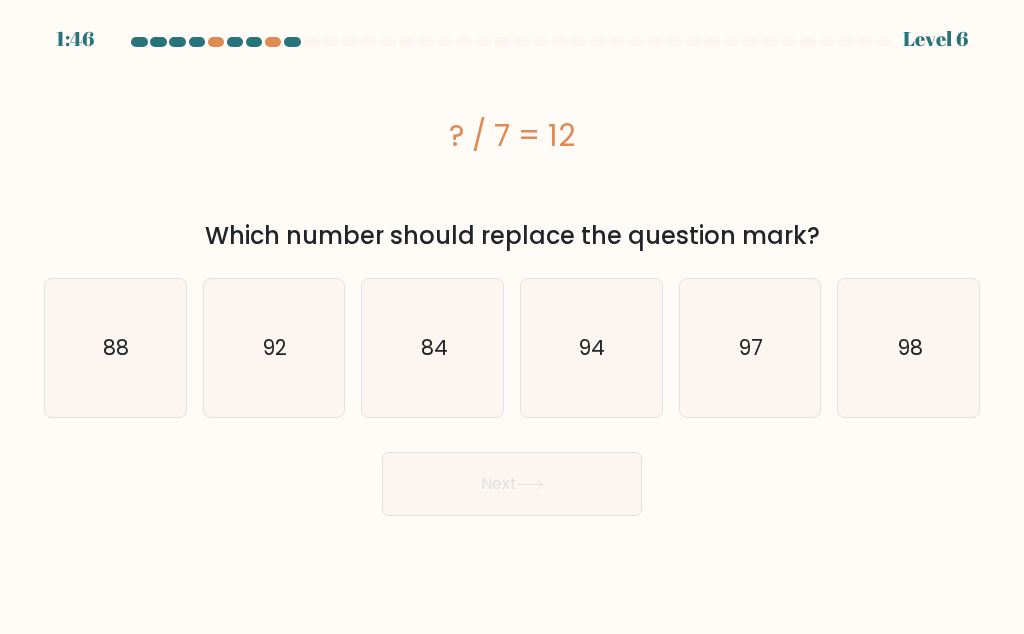 click on "94" 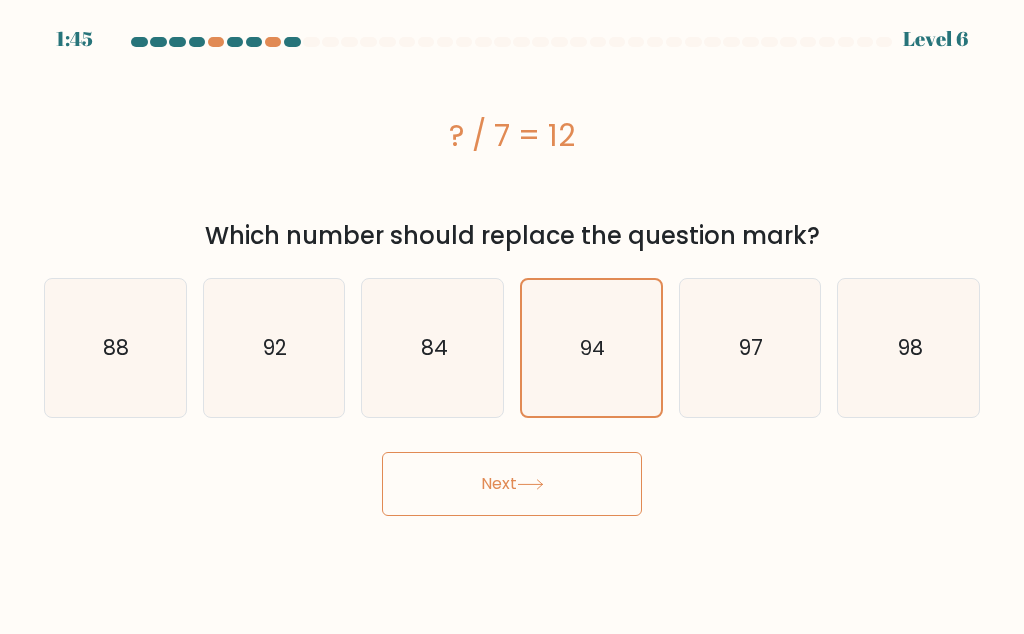 click 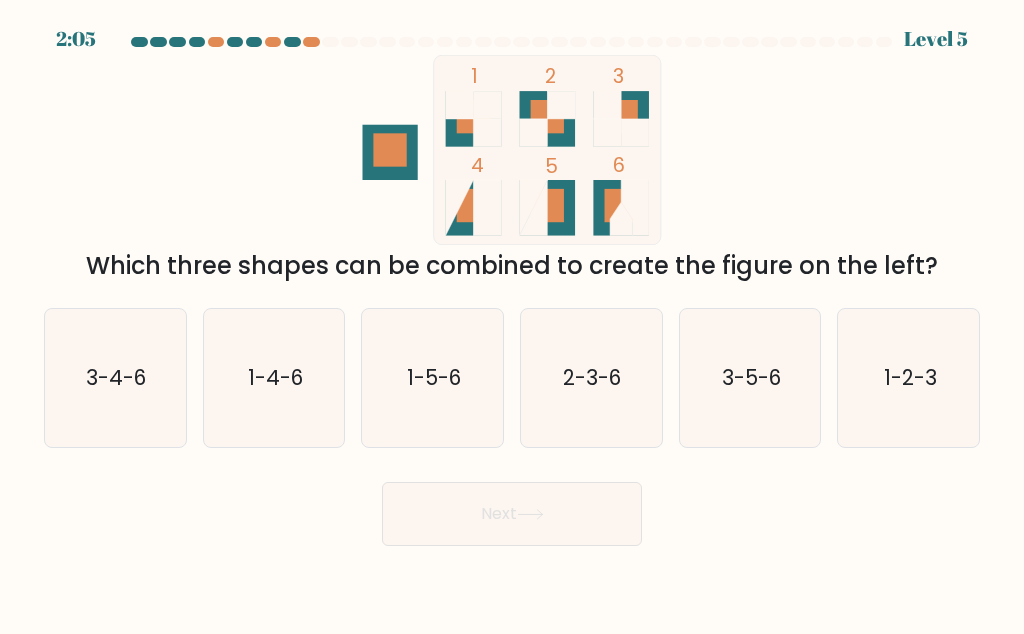 click on "1-2-3" 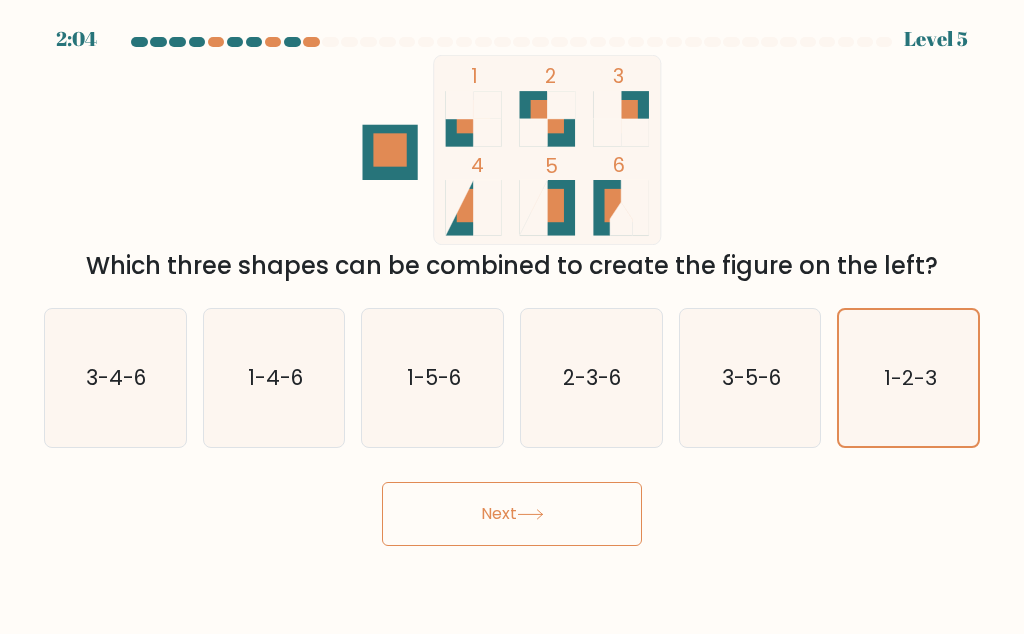 click 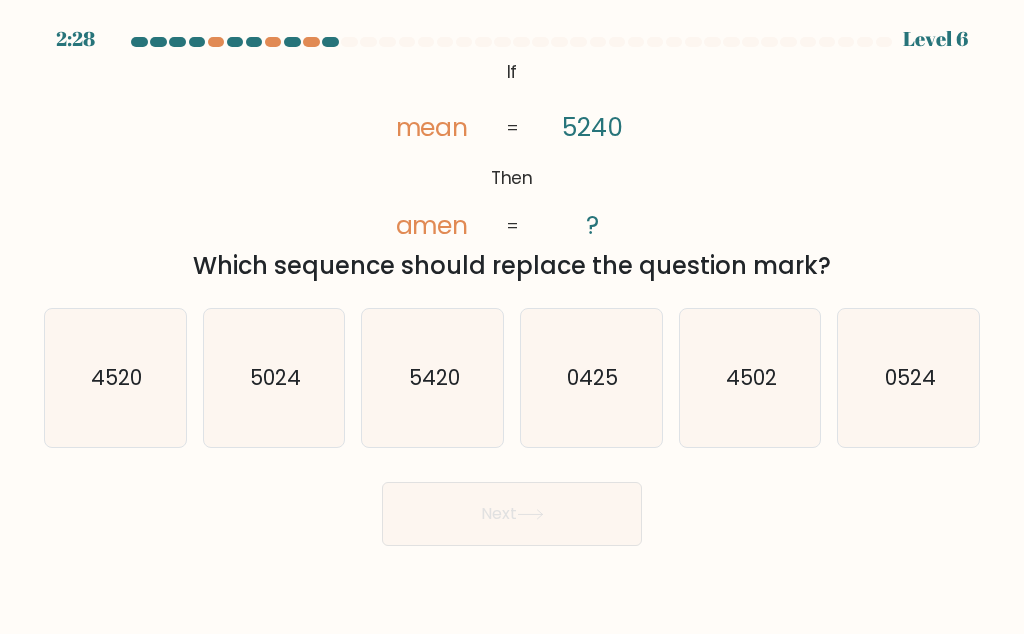 click on "4520" 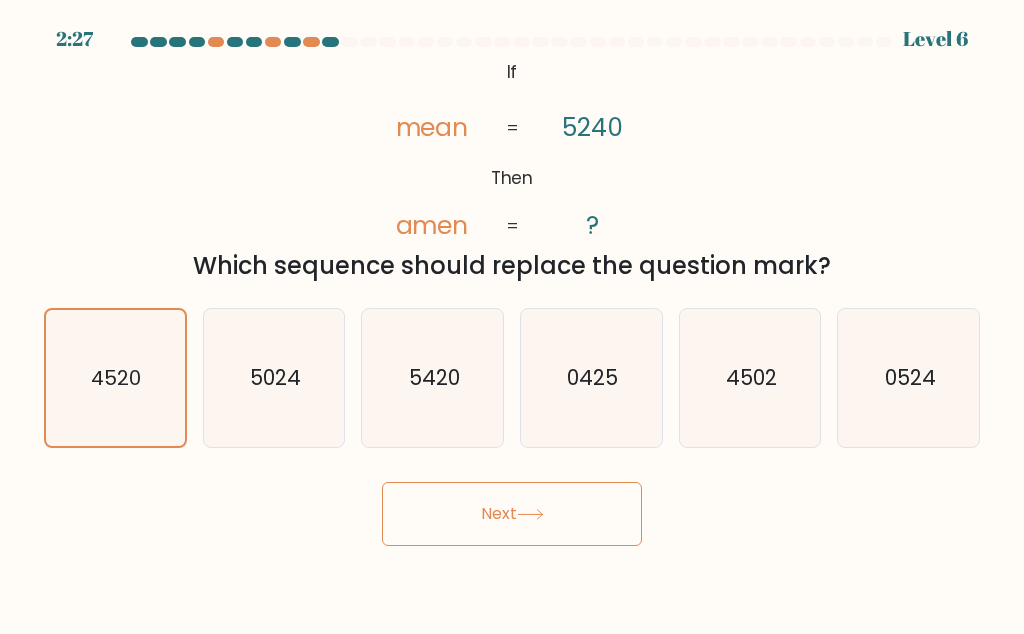 click on "Next" at bounding box center [512, 514] 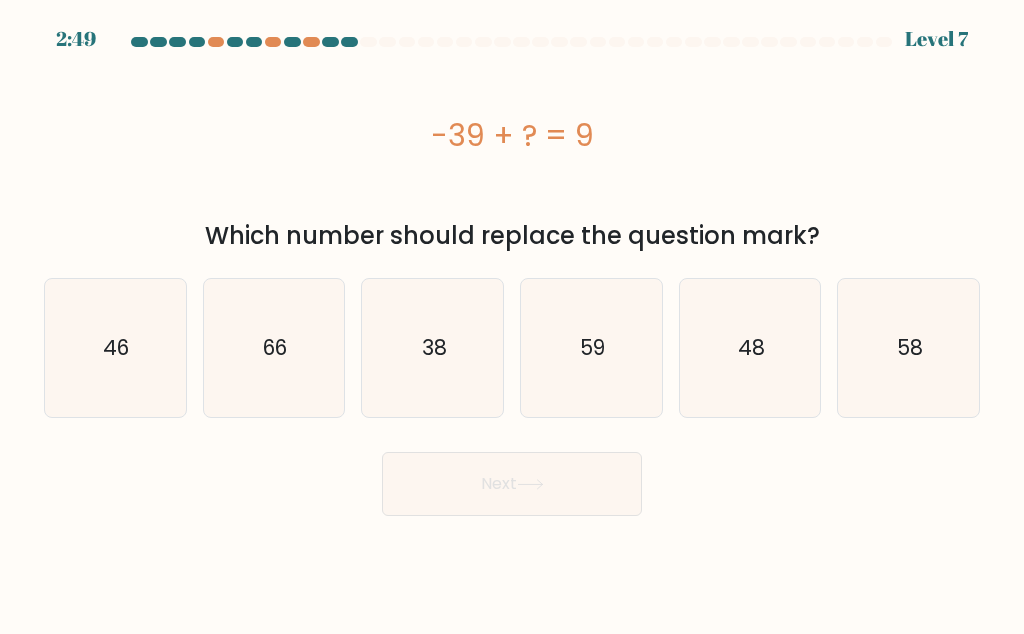 click on "48" 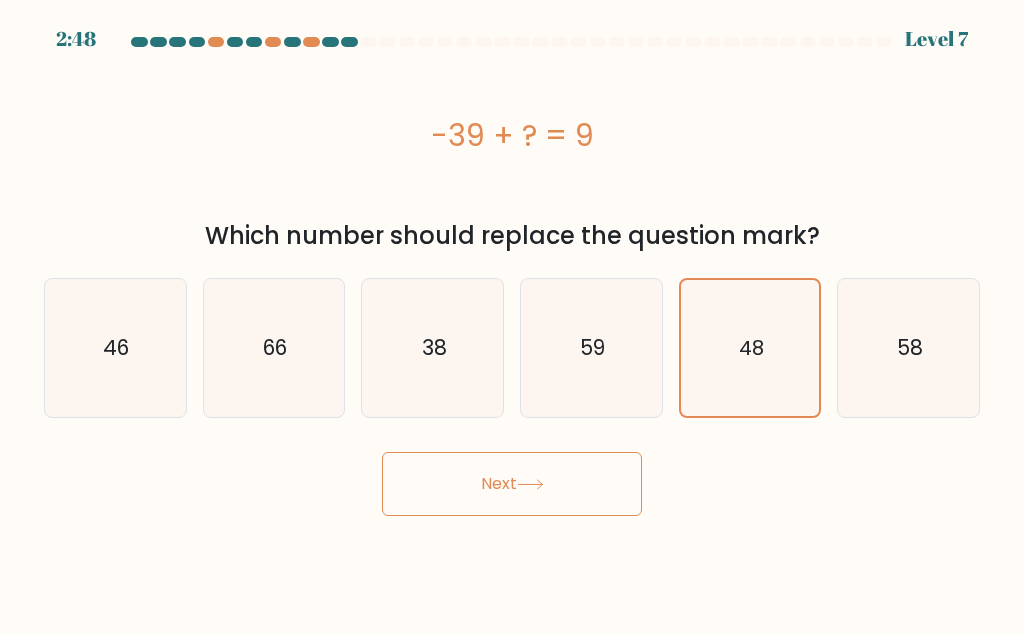 click on "Next" at bounding box center (512, 484) 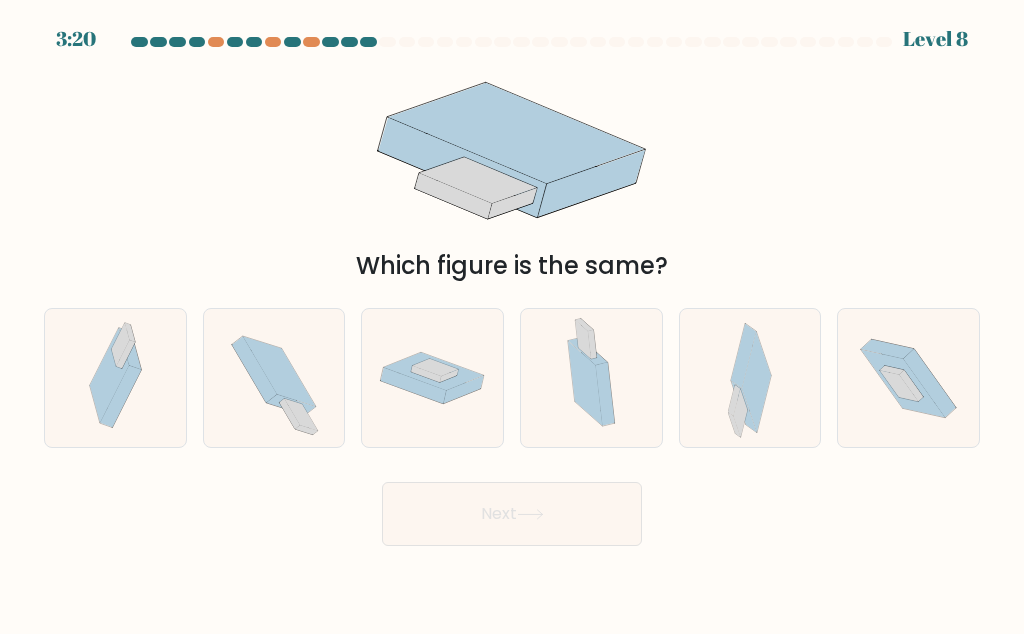 click 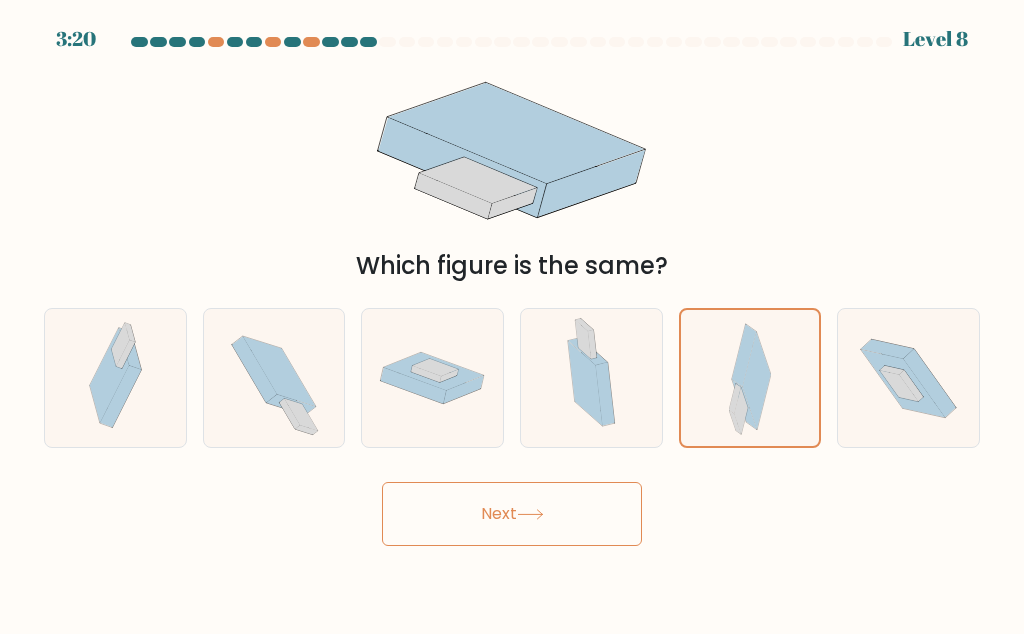 click on "Next" at bounding box center [512, 514] 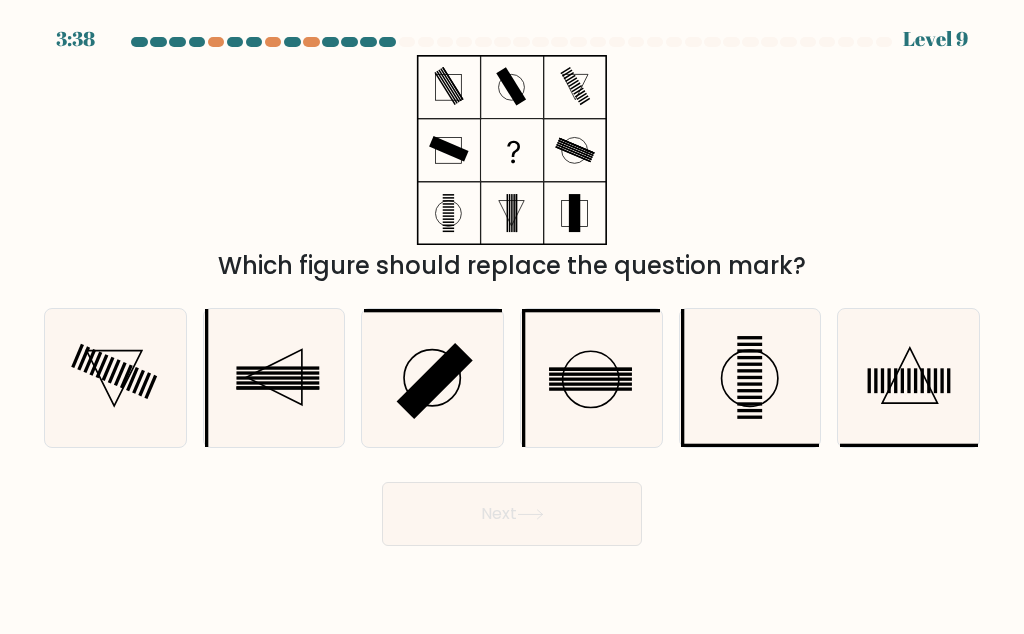 click 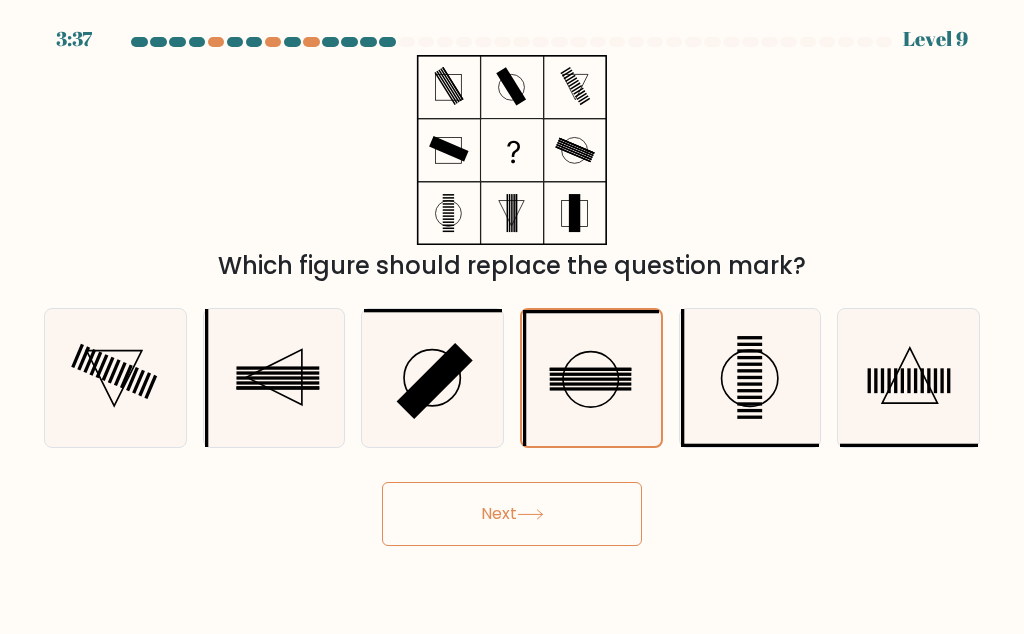 click 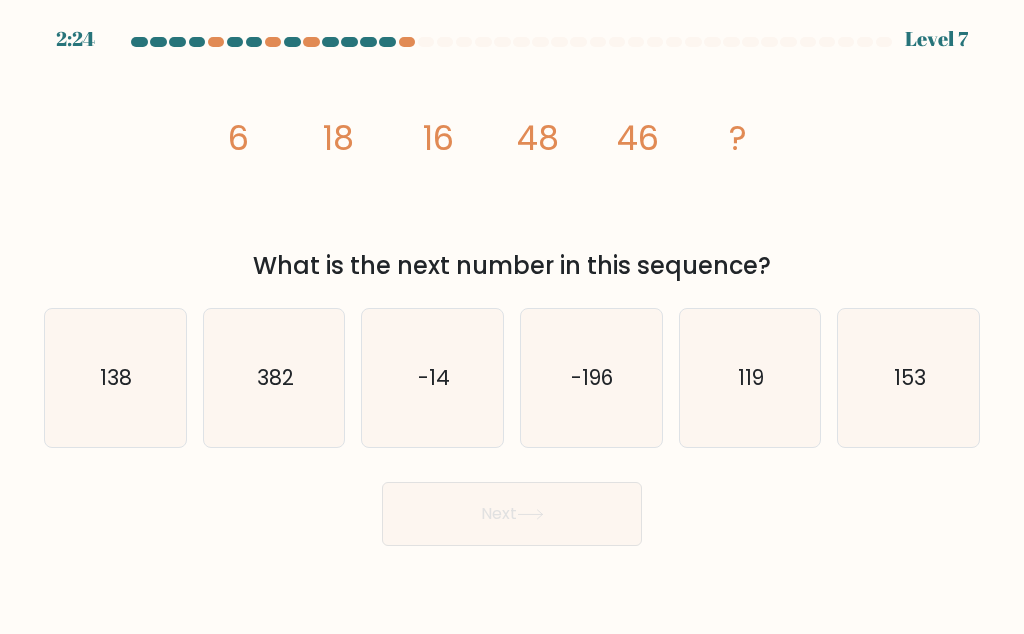 click on "138" 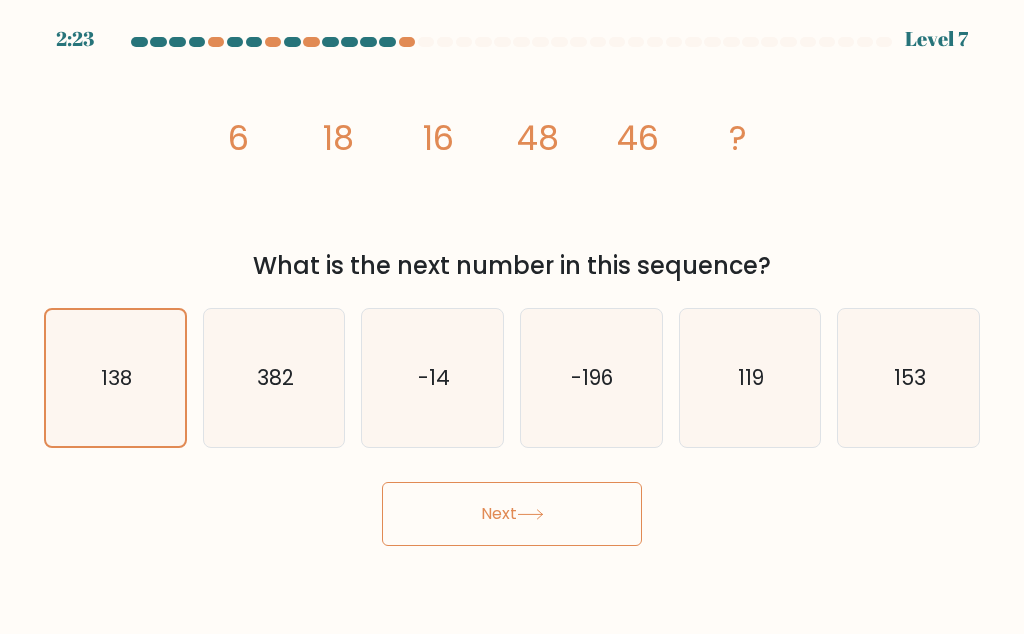 click 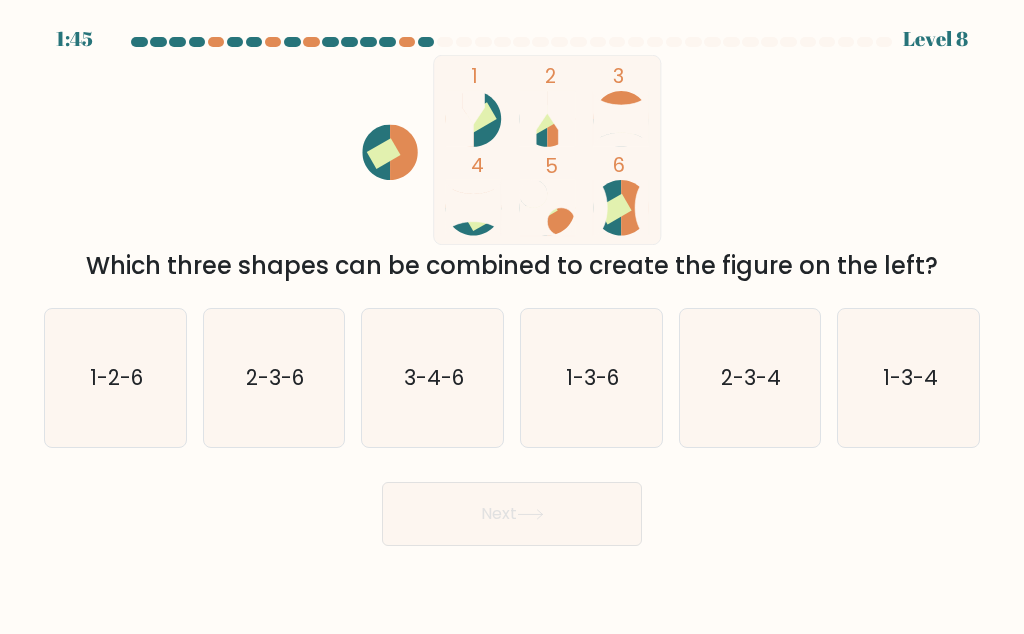 click on "3-4-6" 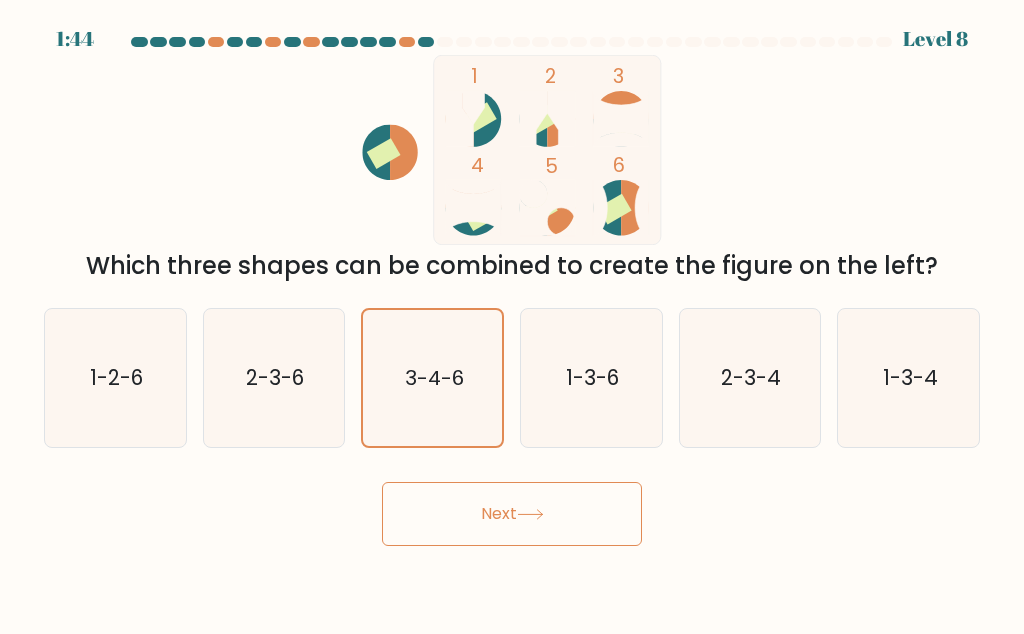 click on "Next" at bounding box center [512, 514] 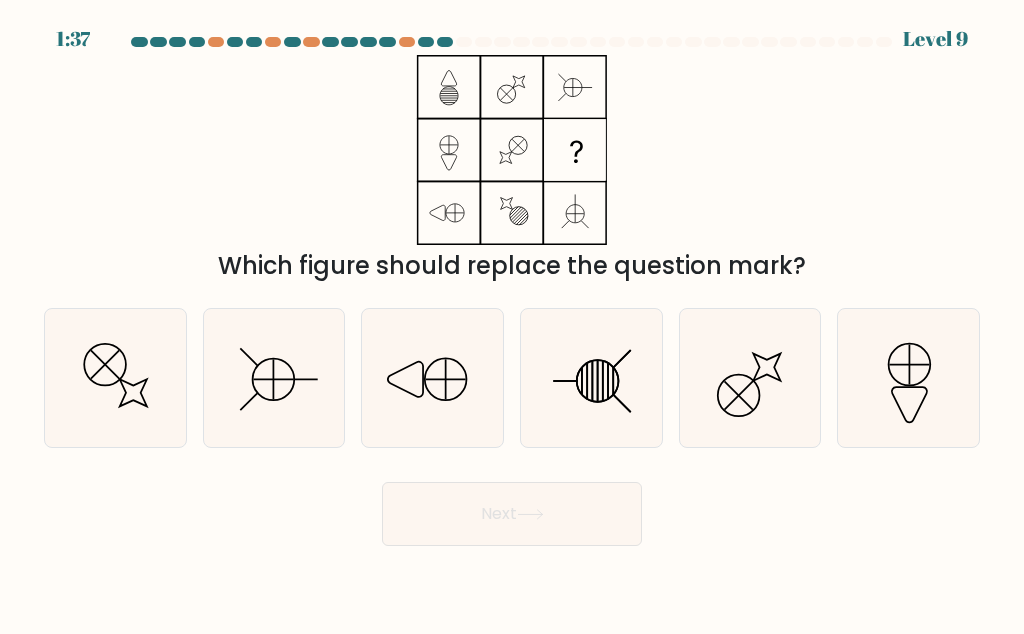 click 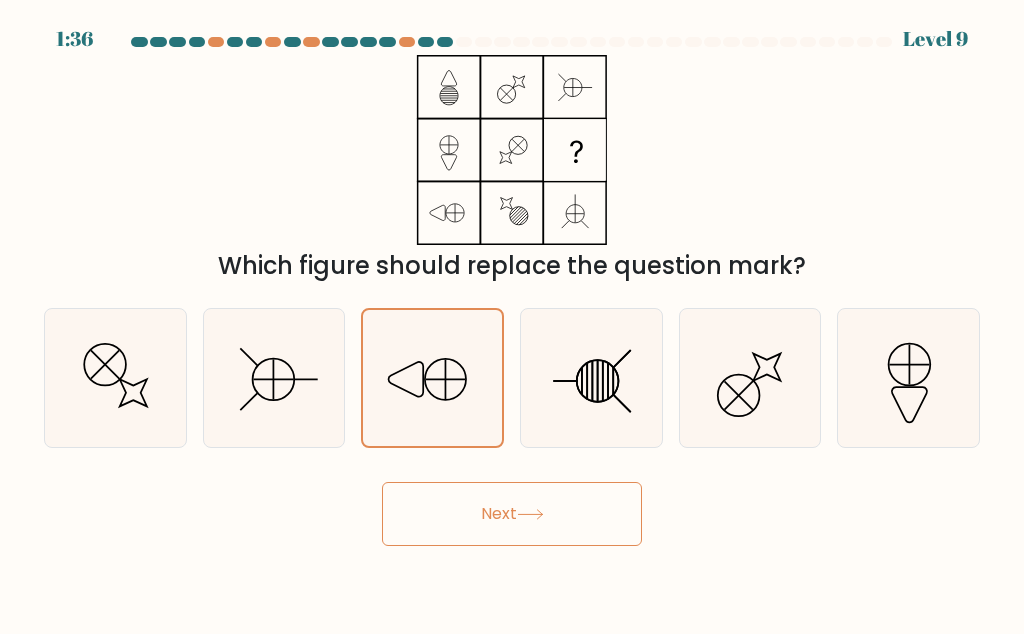 click 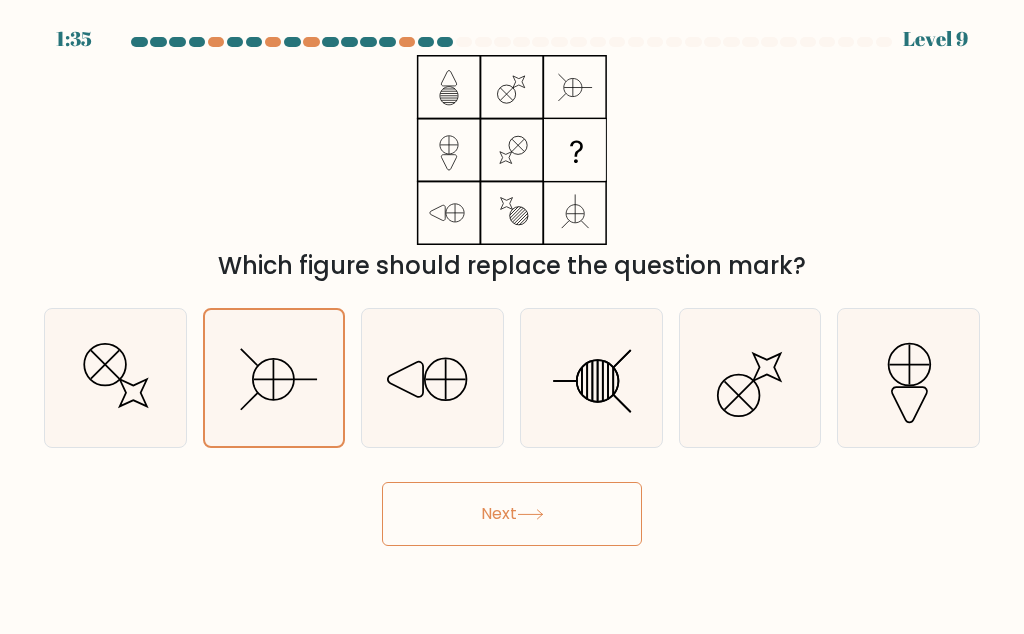 click on "Next" at bounding box center (512, 514) 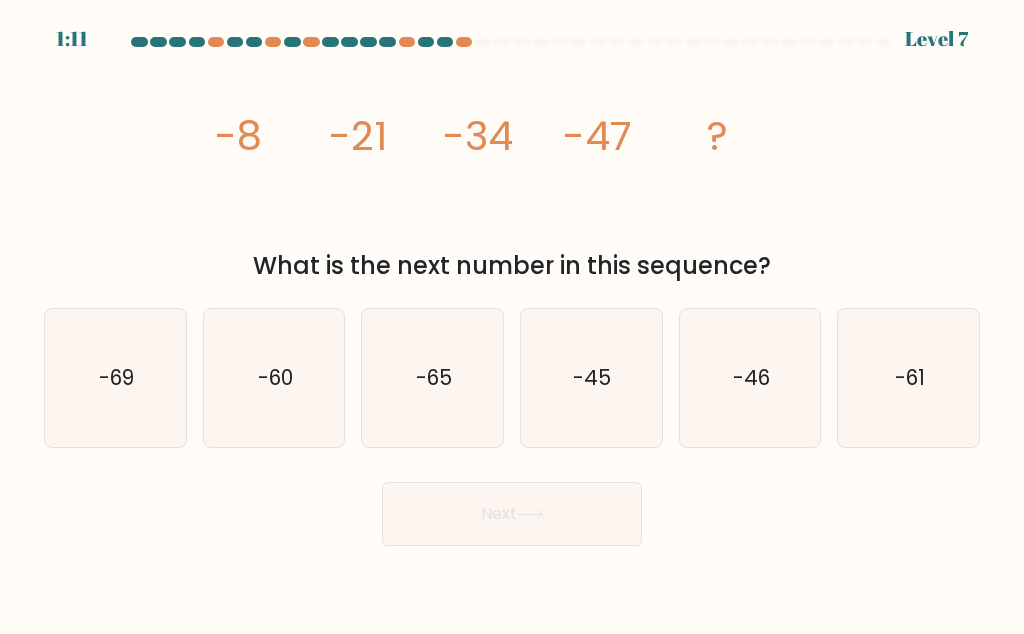 click on "-46" 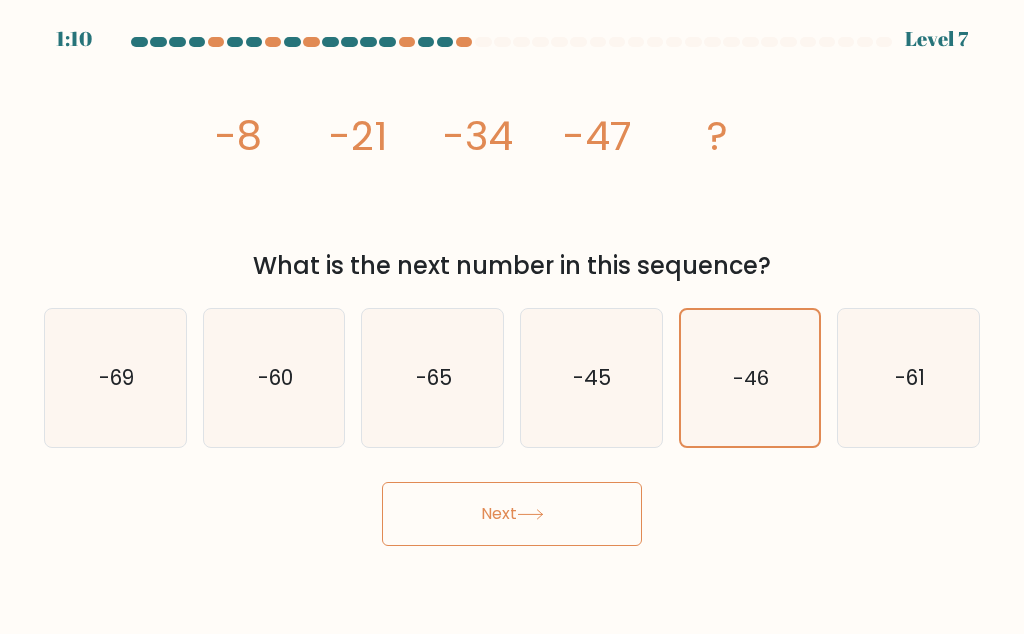 click on "Next" at bounding box center [512, 514] 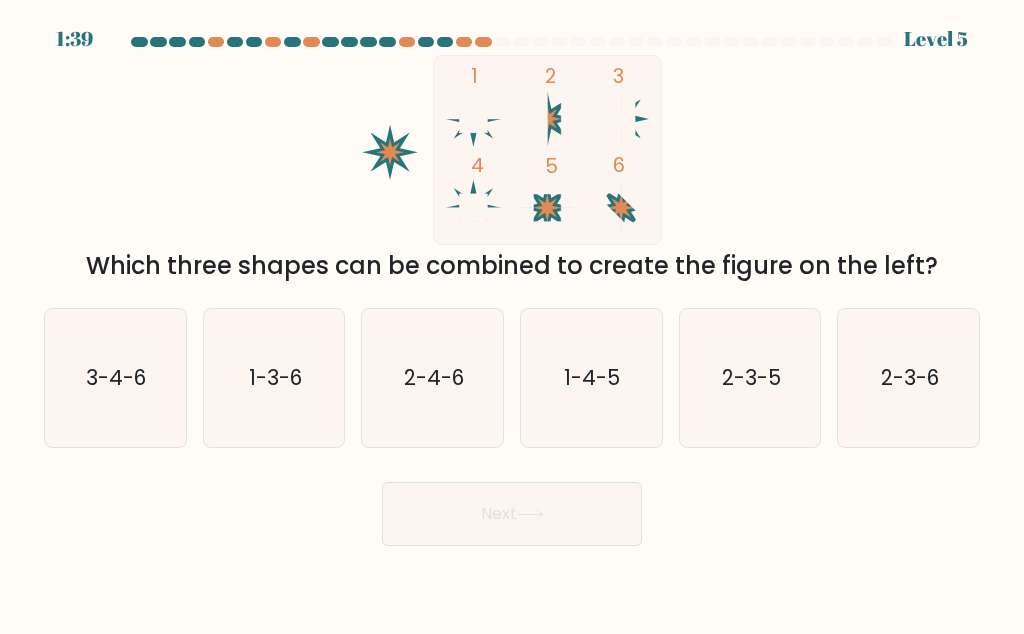 click on "1-4-5" 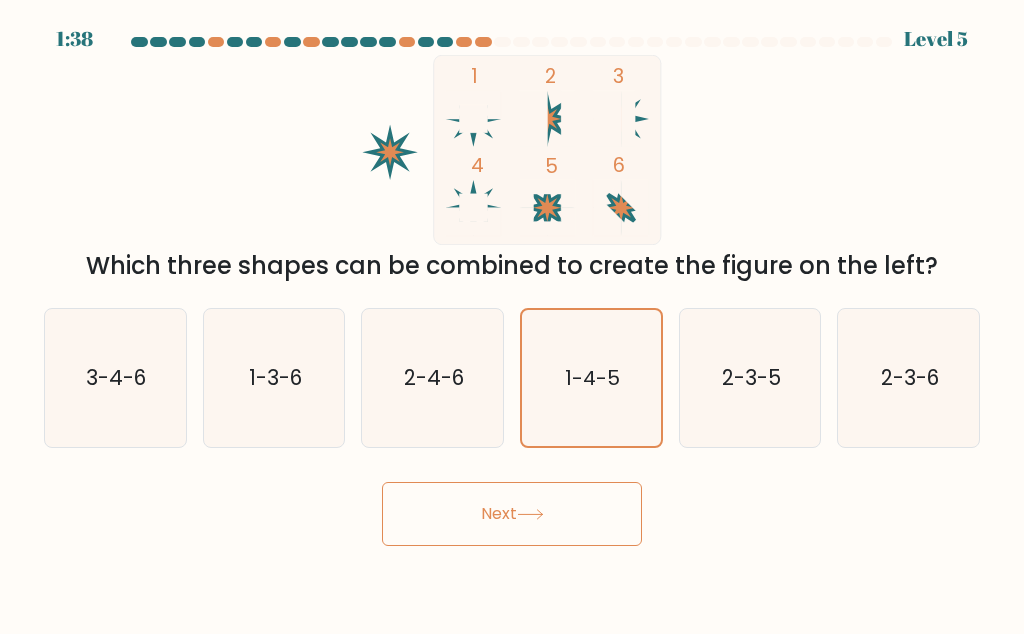 click on "Next" at bounding box center (512, 514) 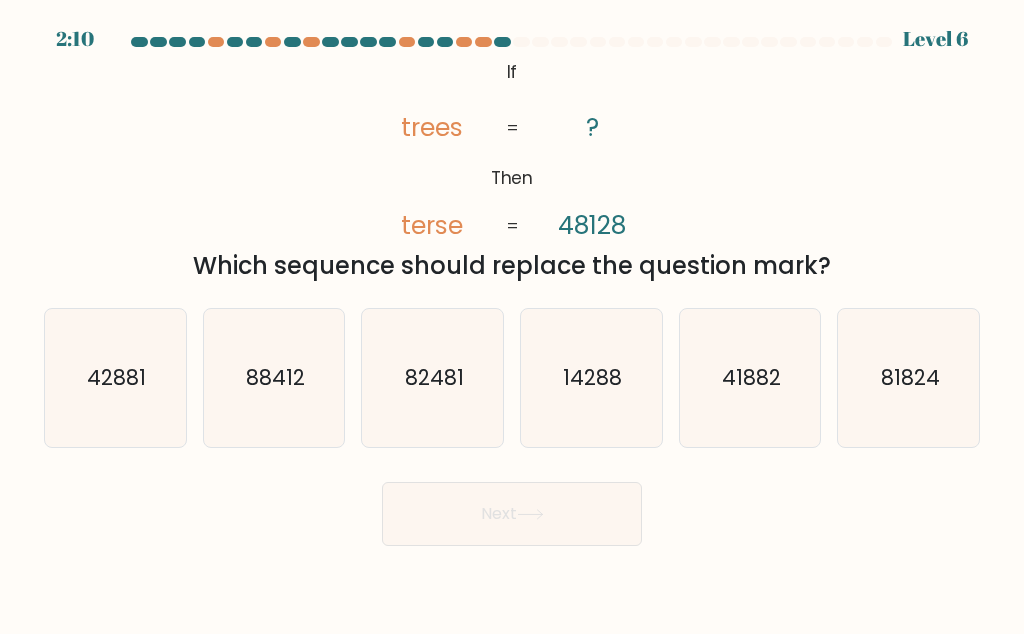 click on "42881" 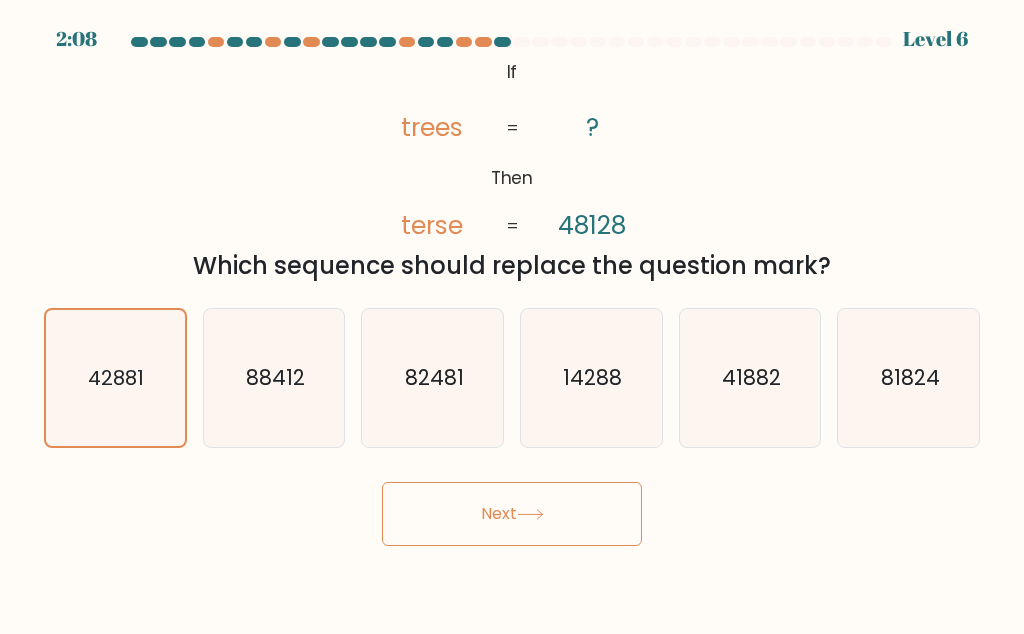 scroll, scrollTop: 0, scrollLeft: 0, axis: both 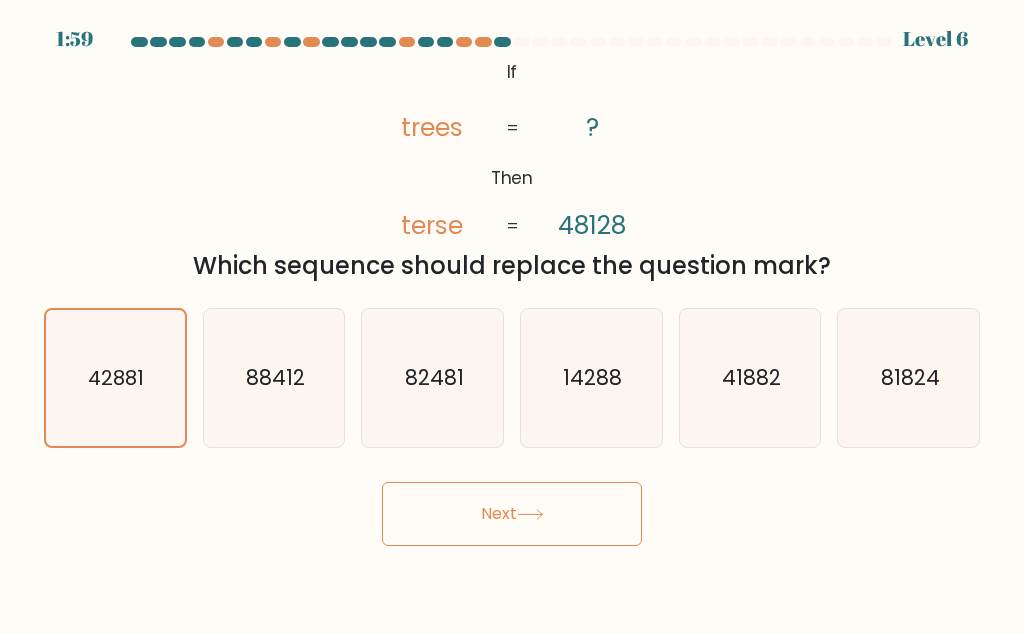 click on "Next" at bounding box center (512, 514) 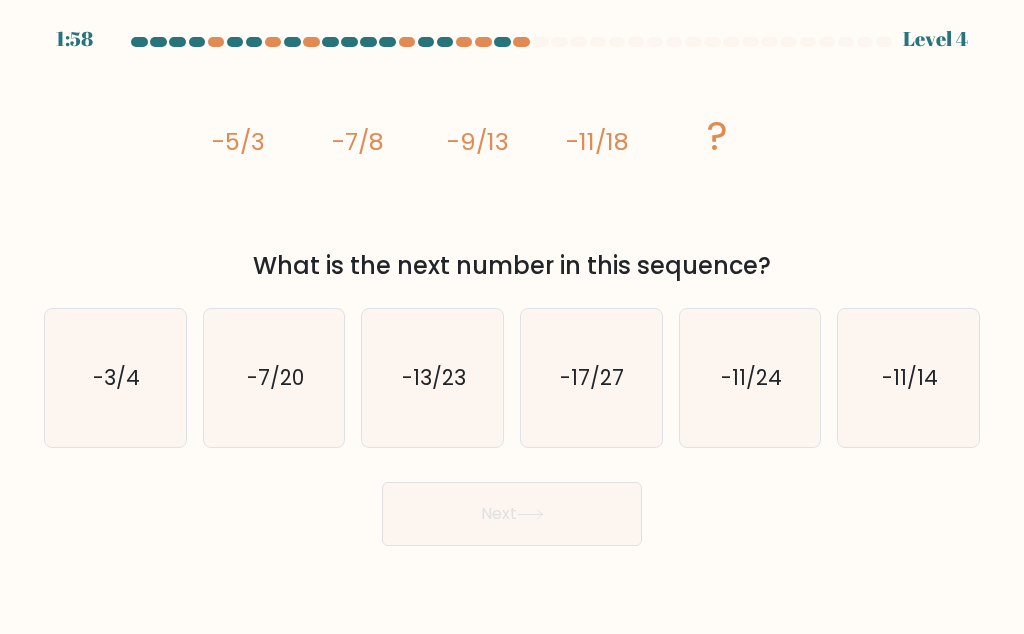 click on "Next" at bounding box center [512, 514] 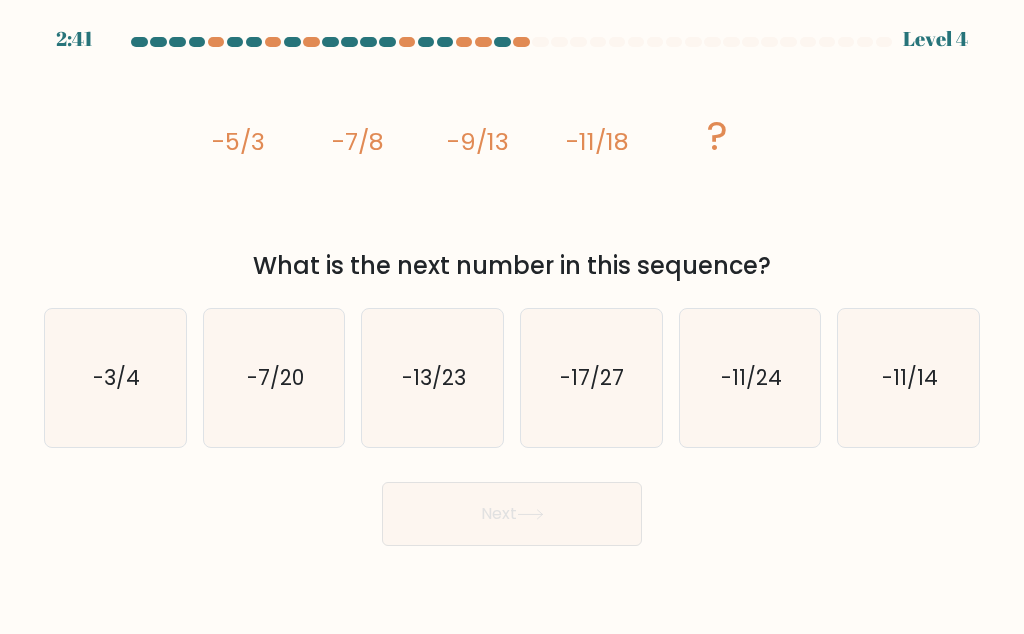 click on "image/svg+xml
-5/3
-7/8
-9/13
-11/18
?" 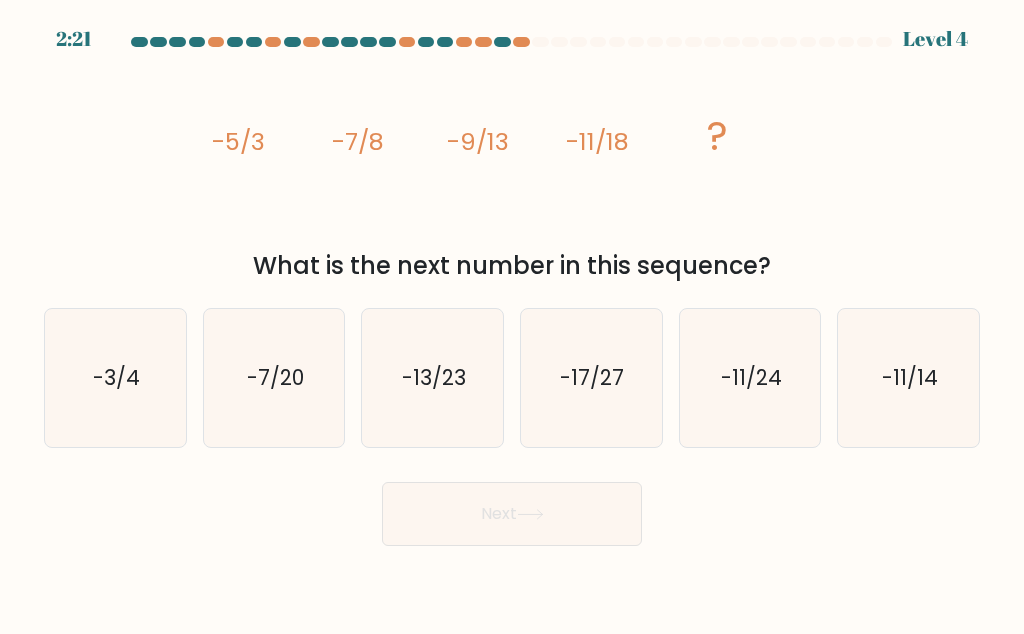 click on "-13/23" 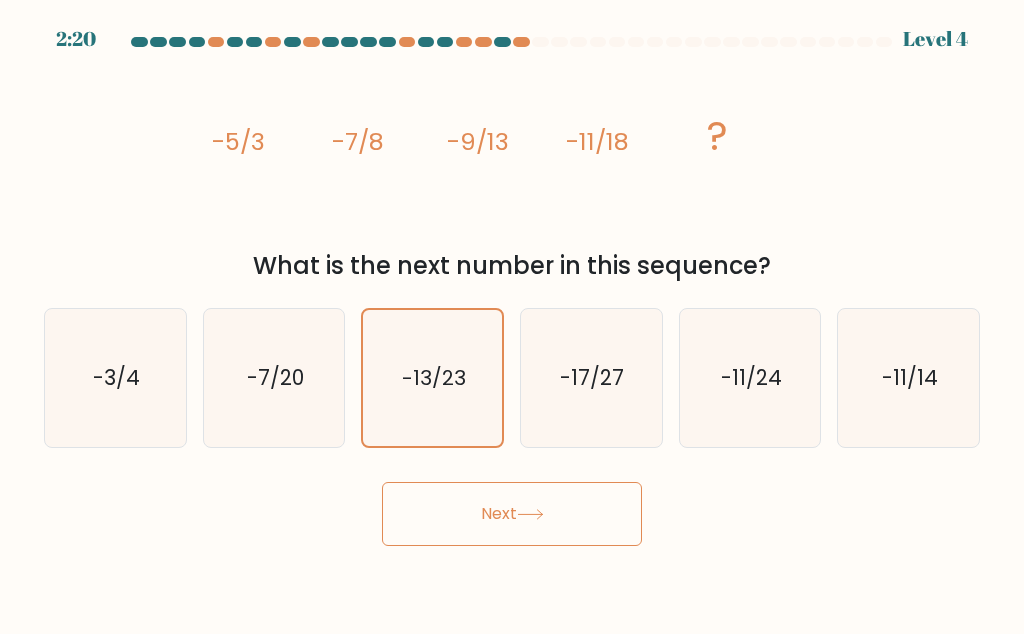 click on "Next" at bounding box center [512, 514] 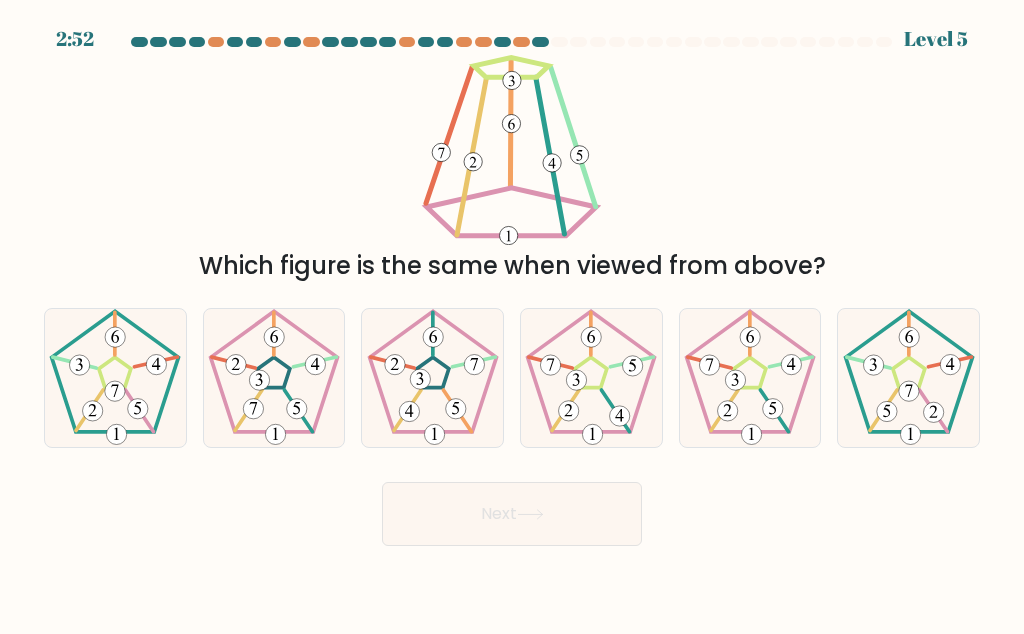 click 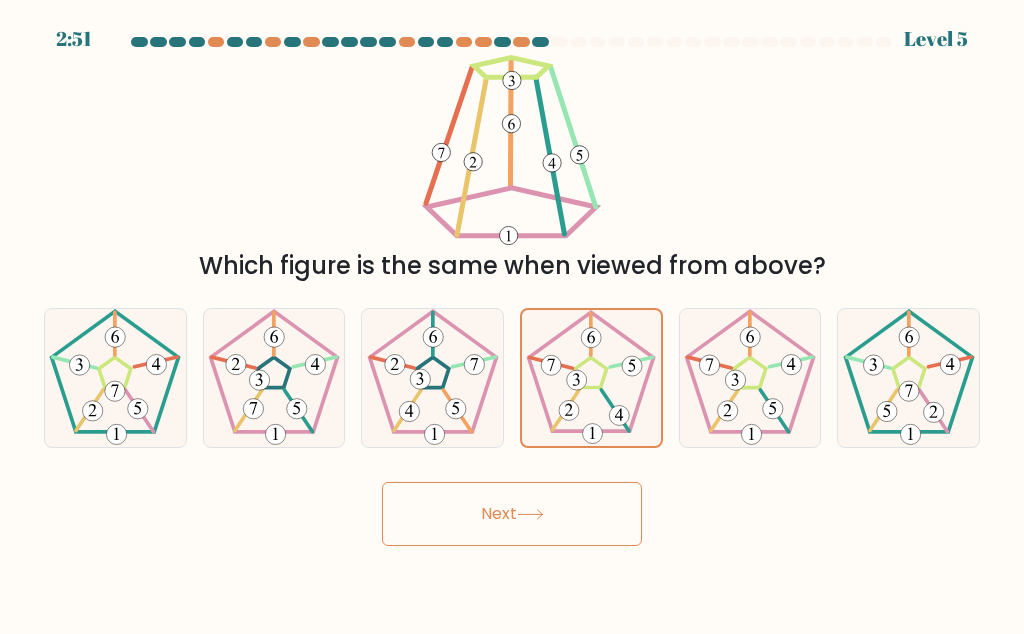 click on "Next" at bounding box center (512, 514) 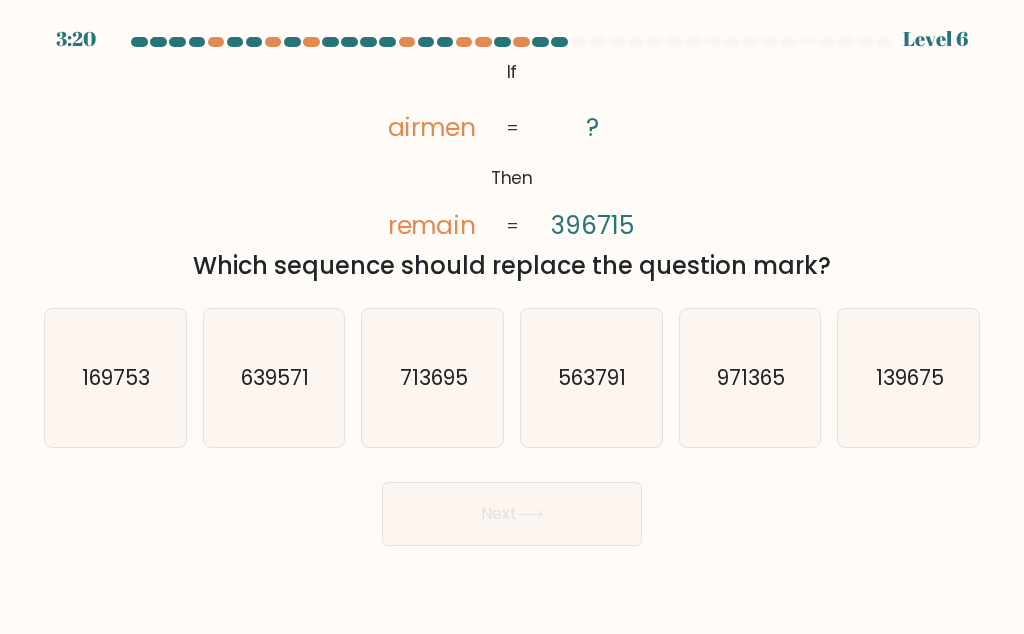click on "713695" 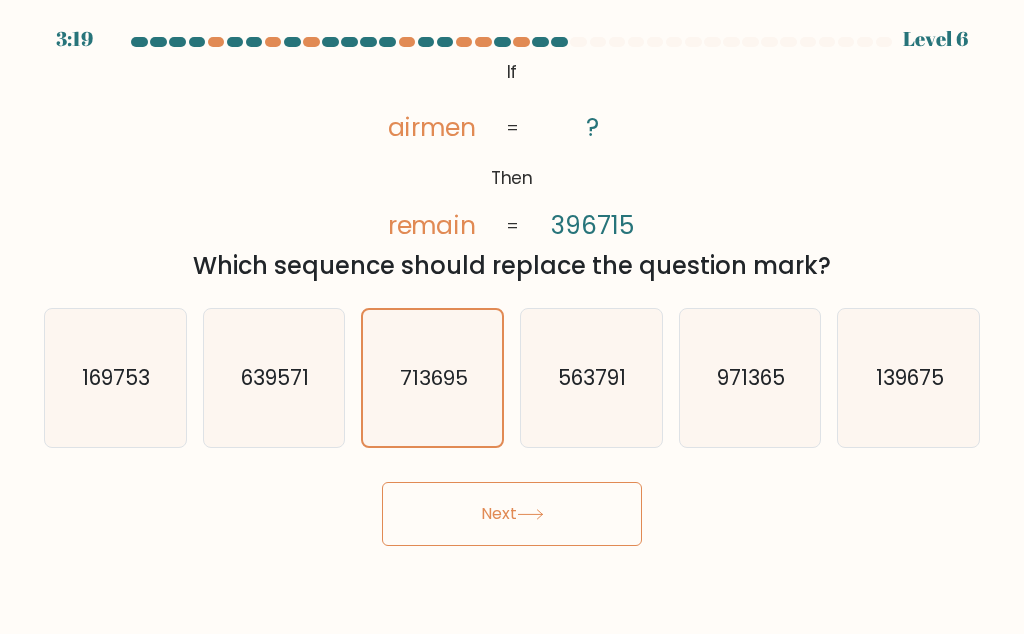 click on "Next" at bounding box center [512, 514] 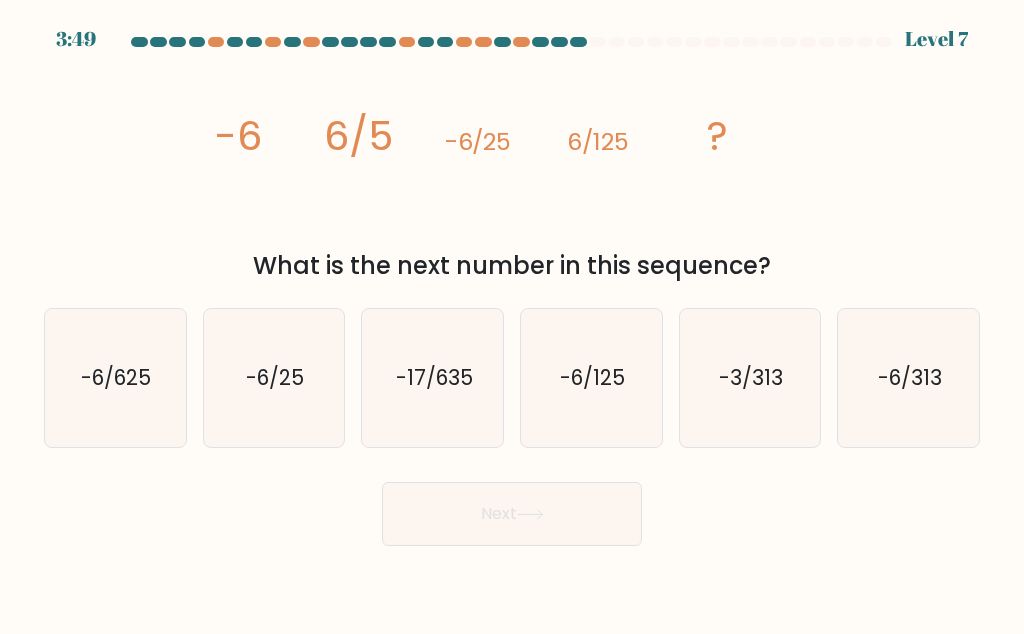 click on "-6/625" 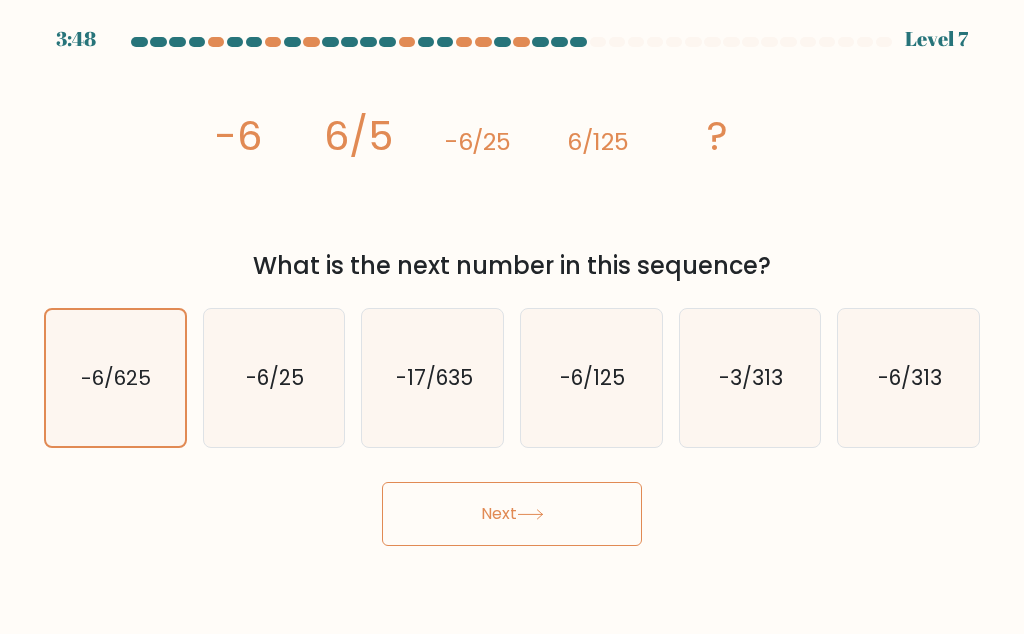 click on "Next" at bounding box center (512, 514) 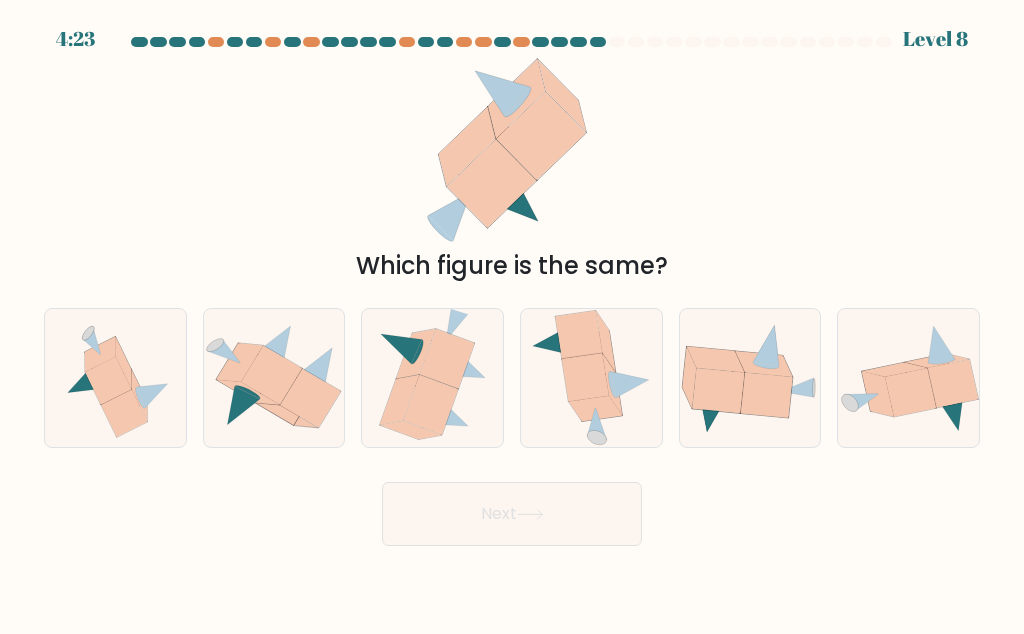 click 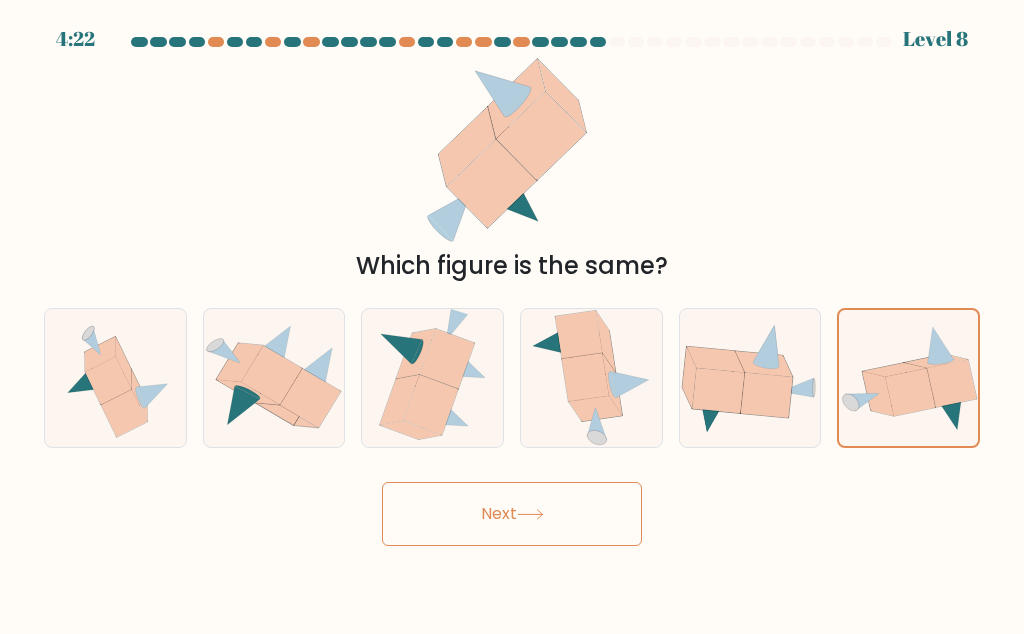 click on "Next" at bounding box center (512, 514) 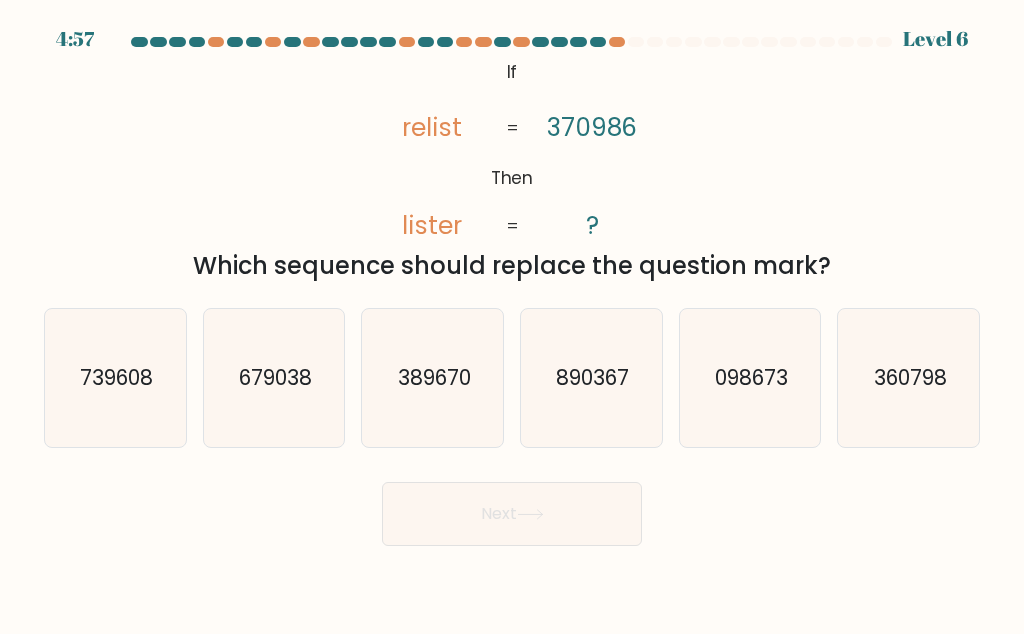 click on "098673" 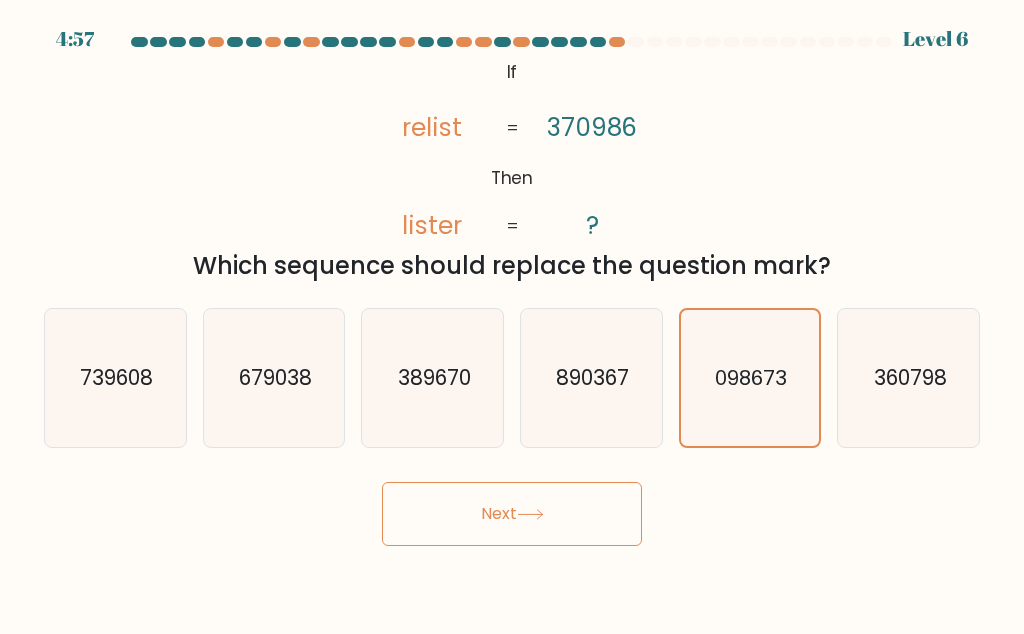 click on "Next" at bounding box center [512, 514] 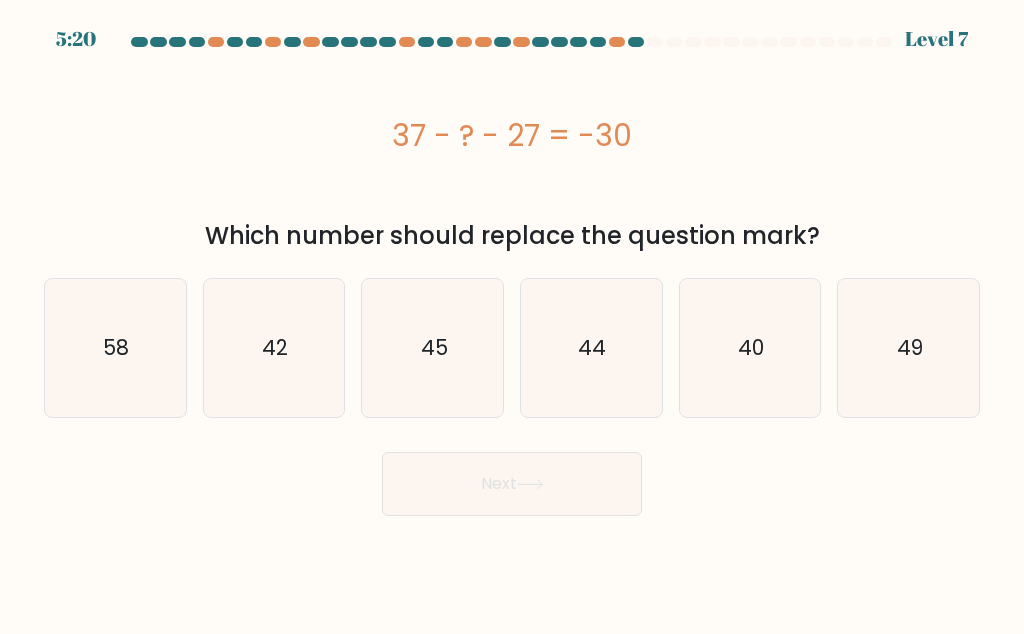 click on "40" 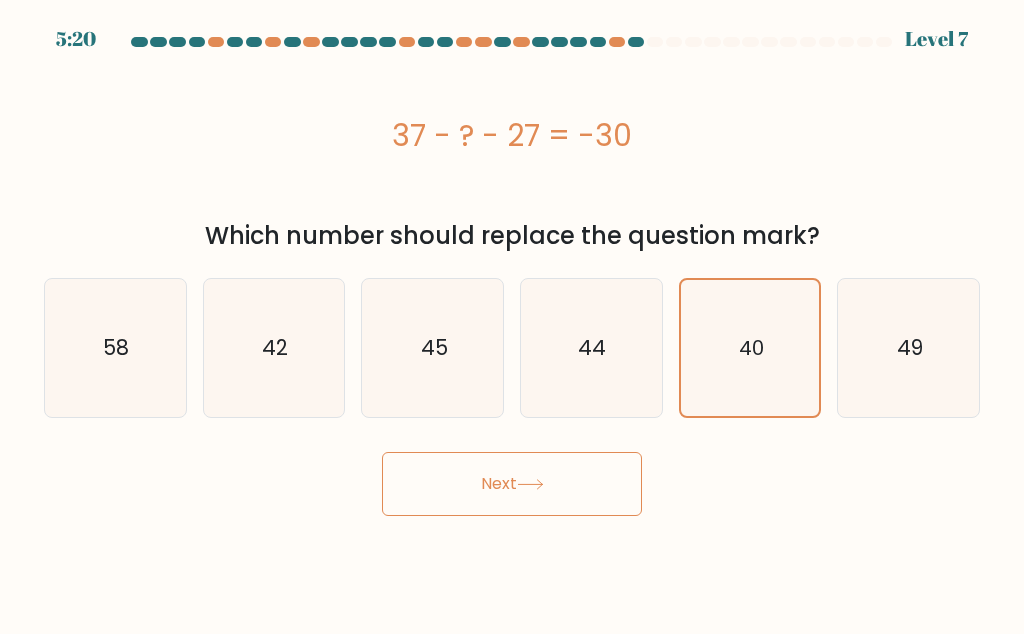 click on "Next" at bounding box center [512, 484] 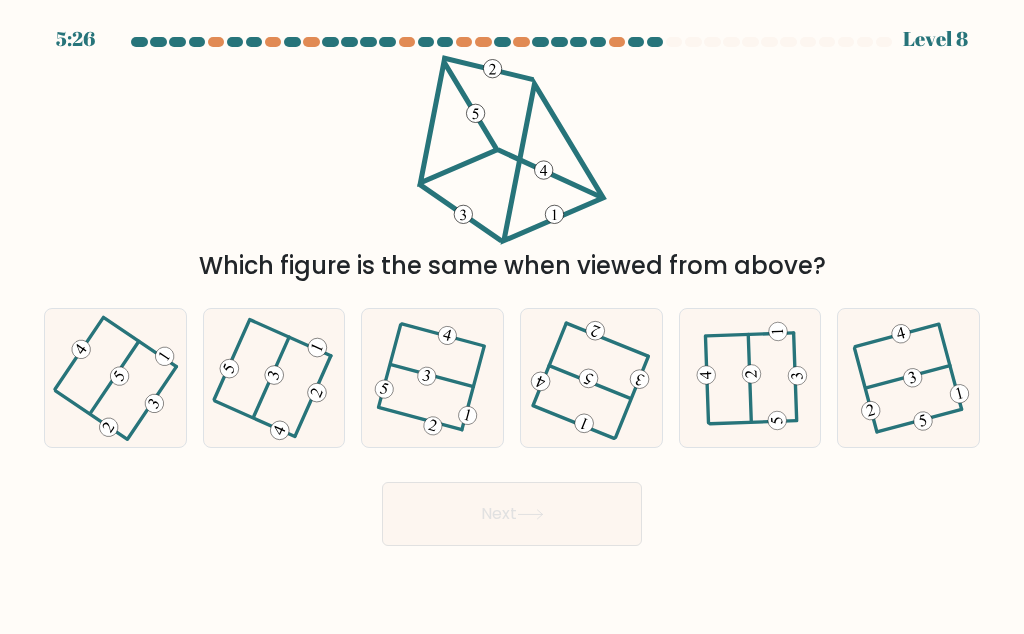 click 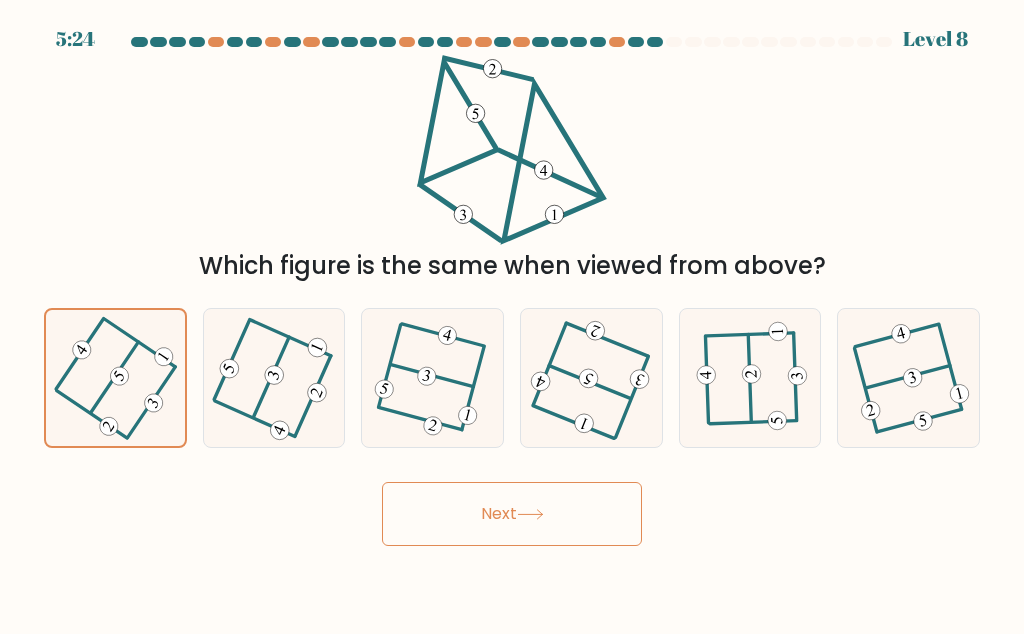 click on "Next" at bounding box center [512, 514] 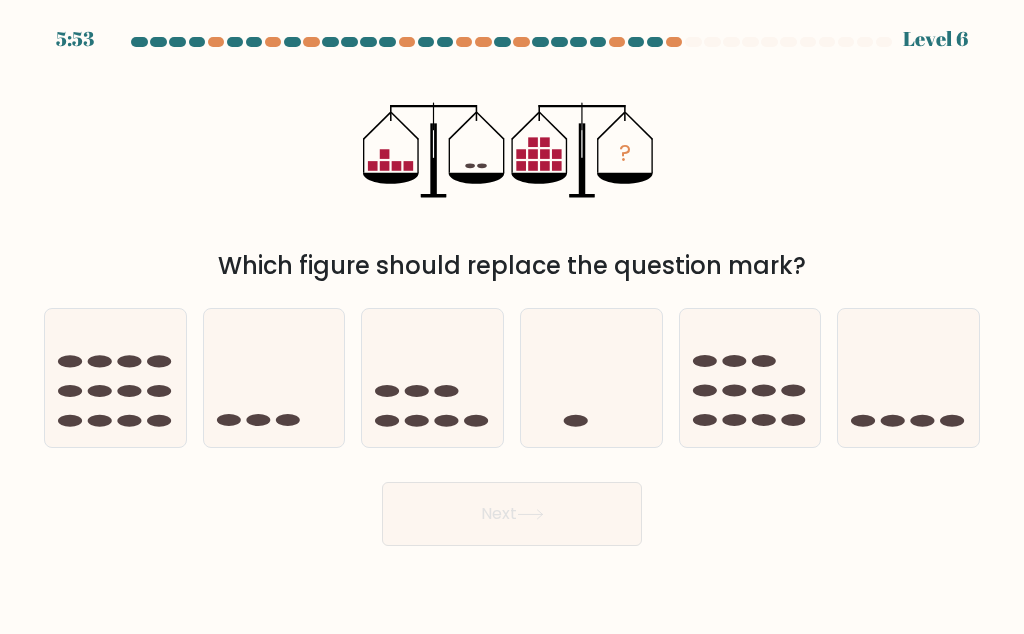 click 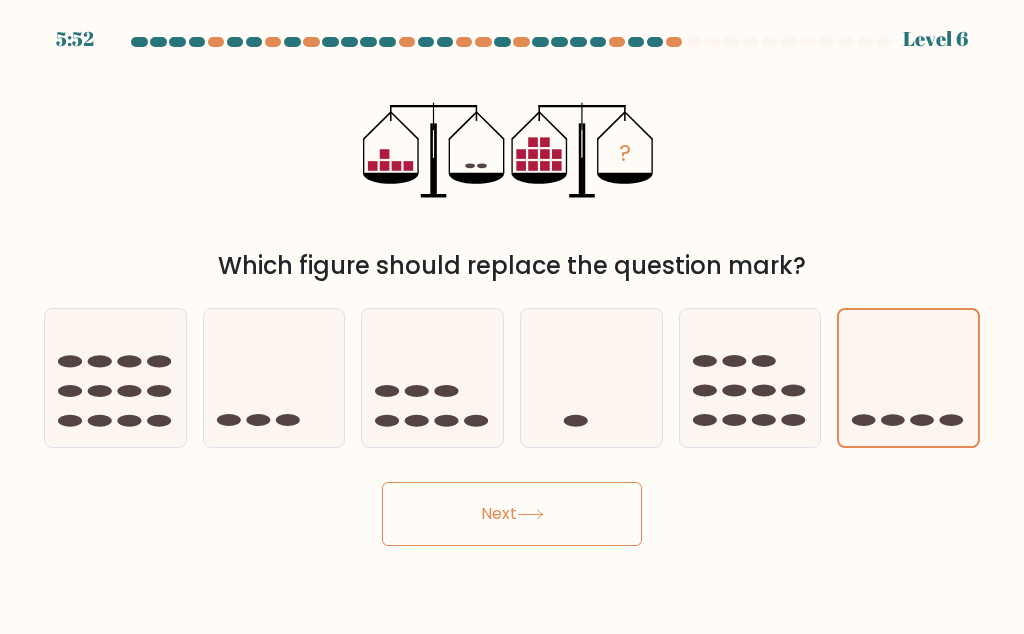 click on "Next" at bounding box center (512, 514) 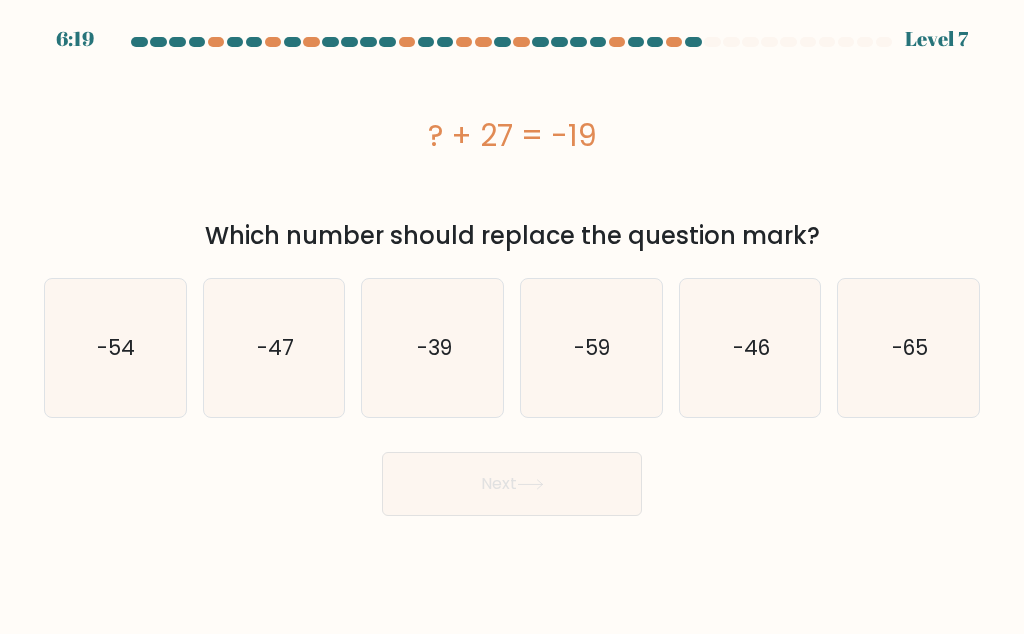 click on "-39" 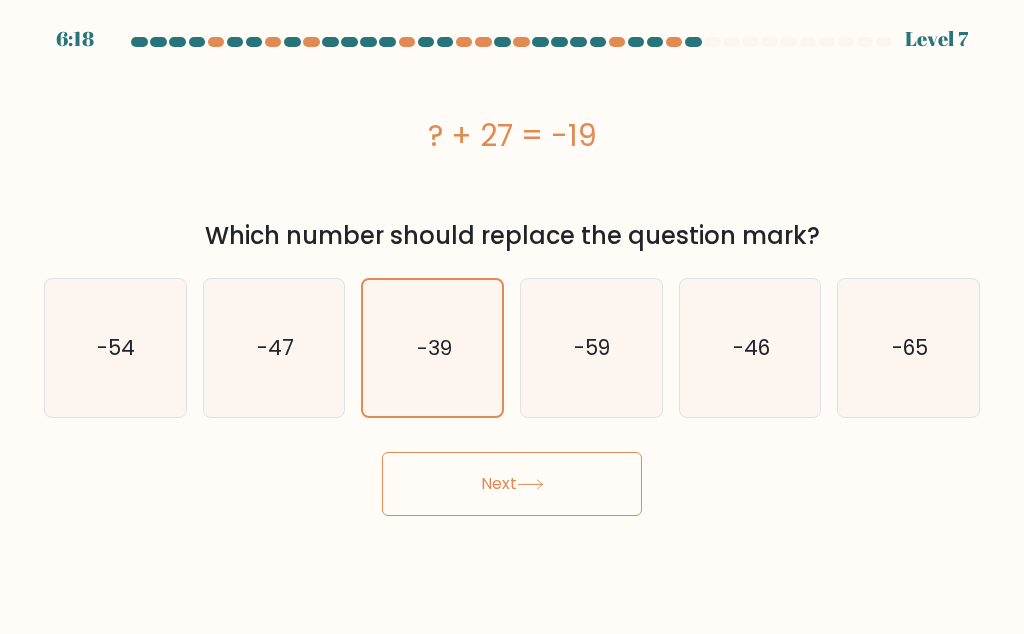 click on "Next" at bounding box center (512, 484) 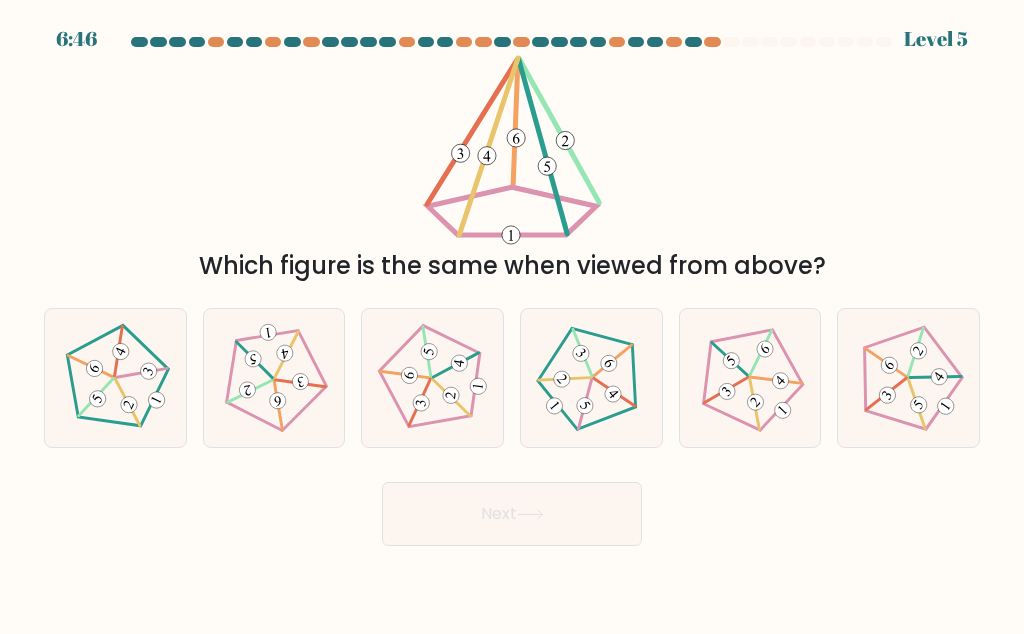 click 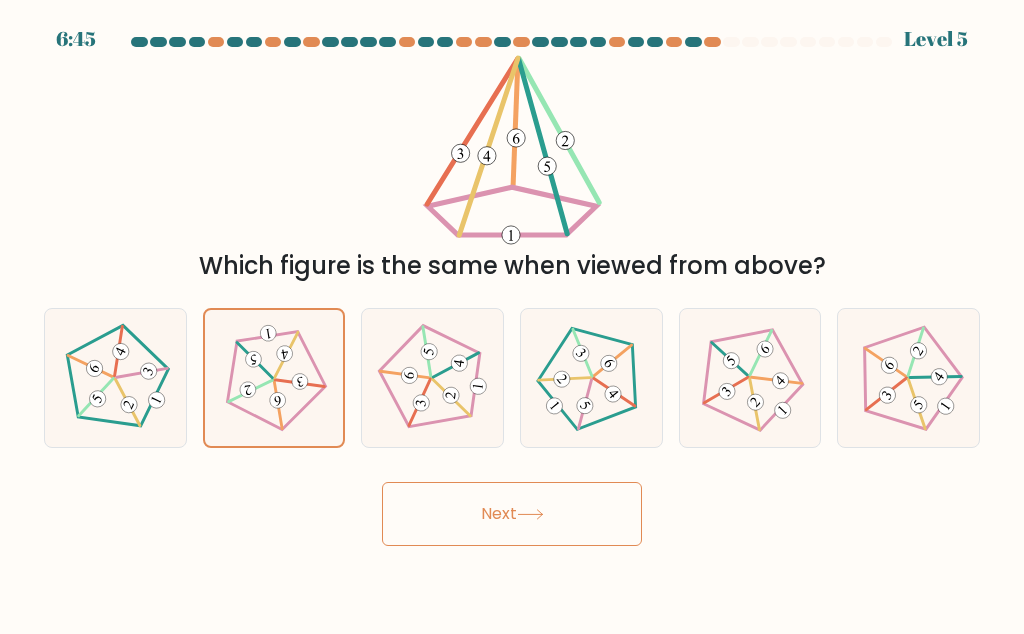 click on "Next" at bounding box center [512, 514] 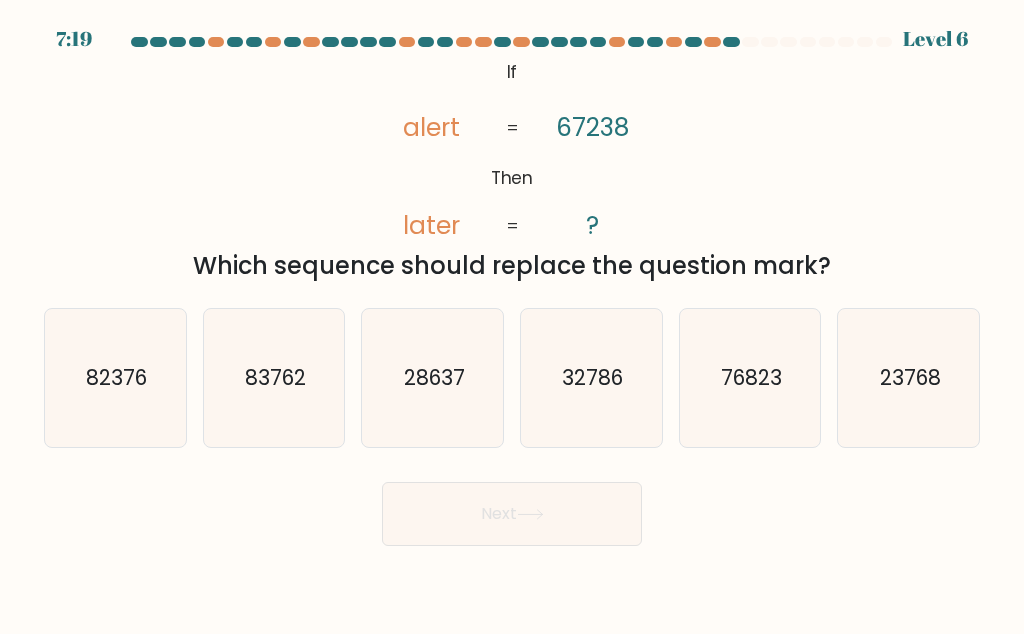 click on "76823" 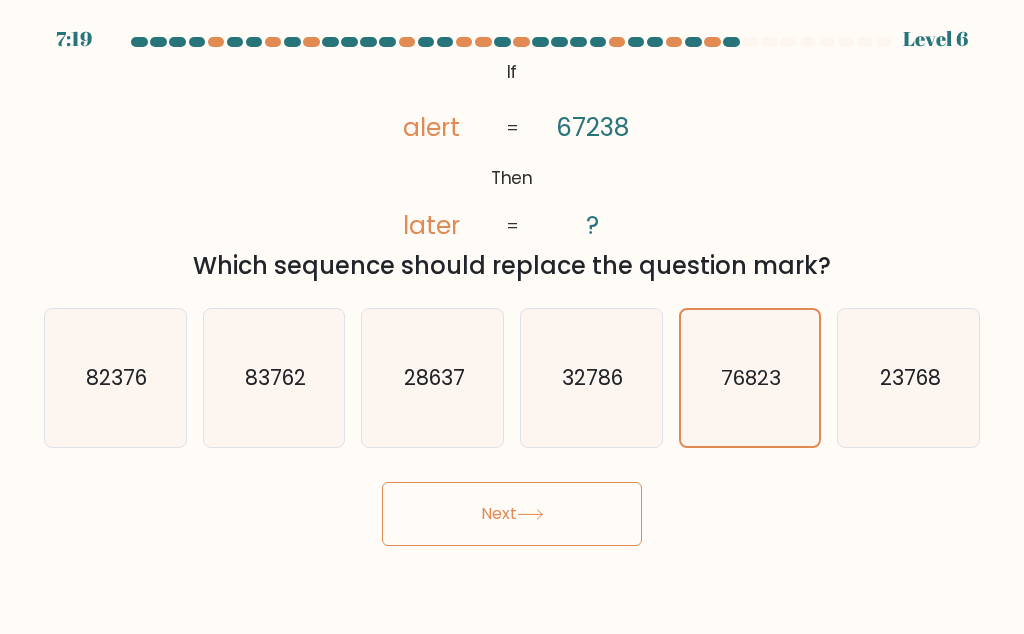 click on "Next" at bounding box center (512, 514) 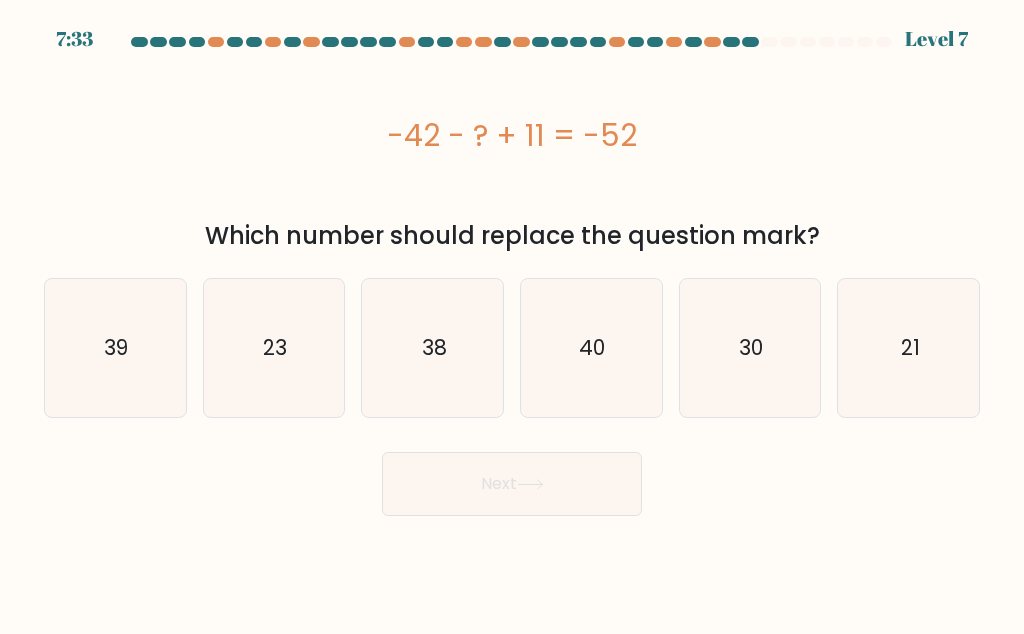 click on "21" 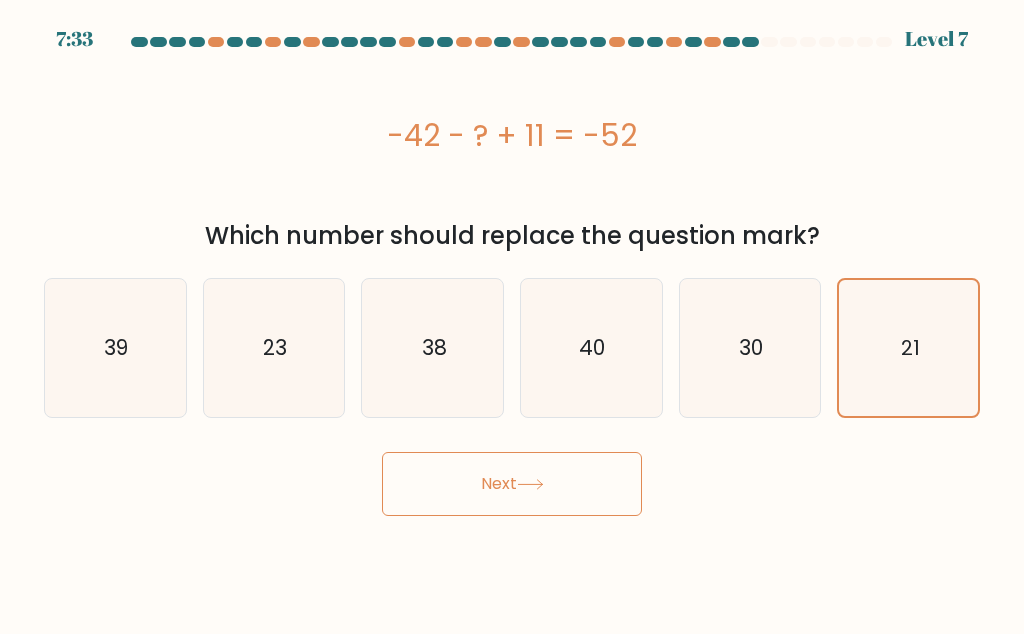 click on "Next" at bounding box center [512, 484] 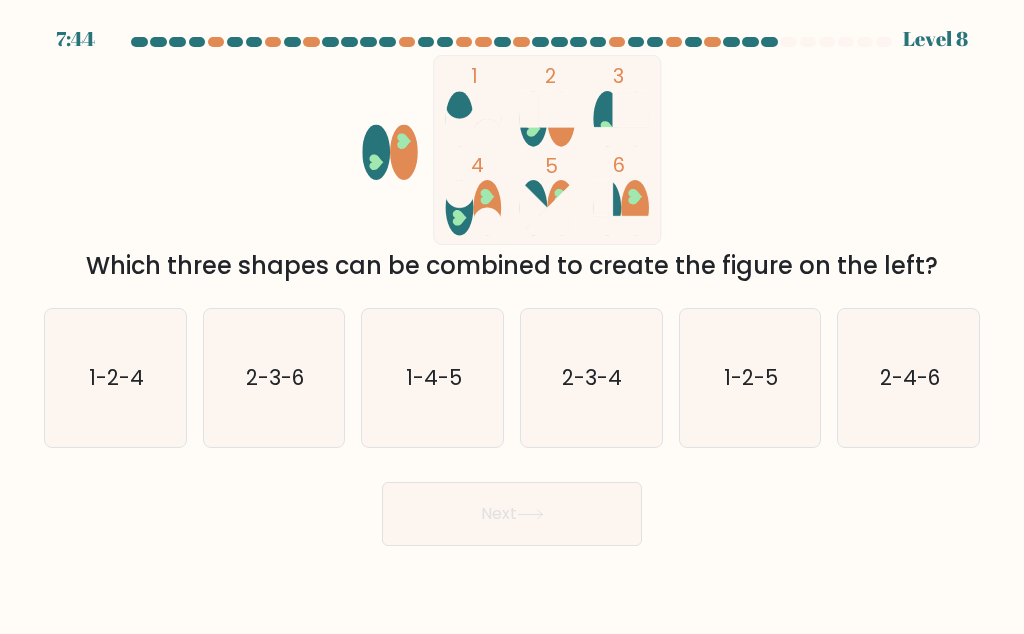 click on "2-3-6" 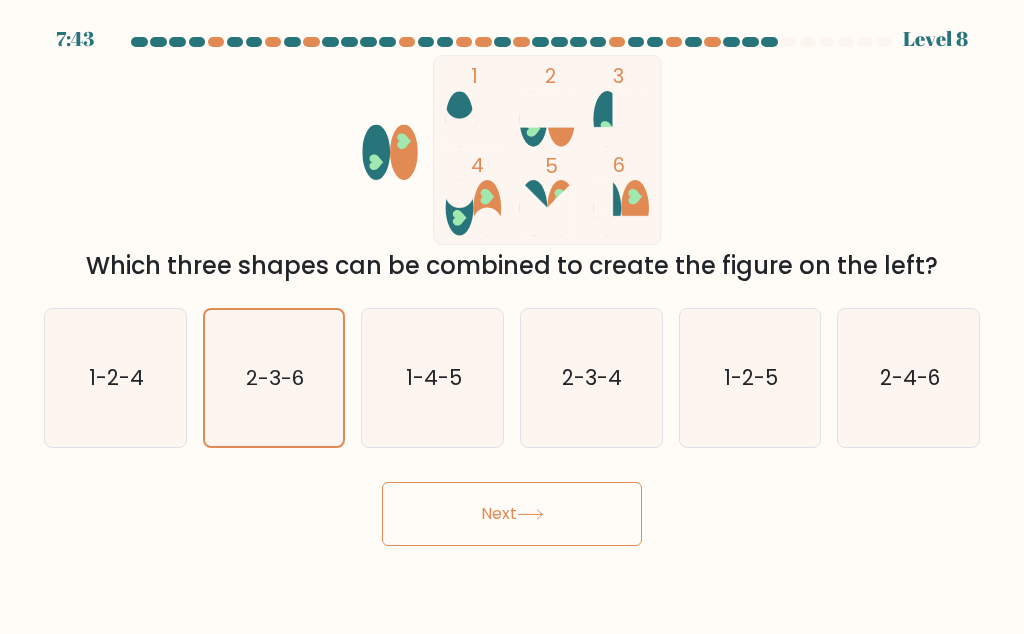 click on "Next" at bounding box center [512, 514] 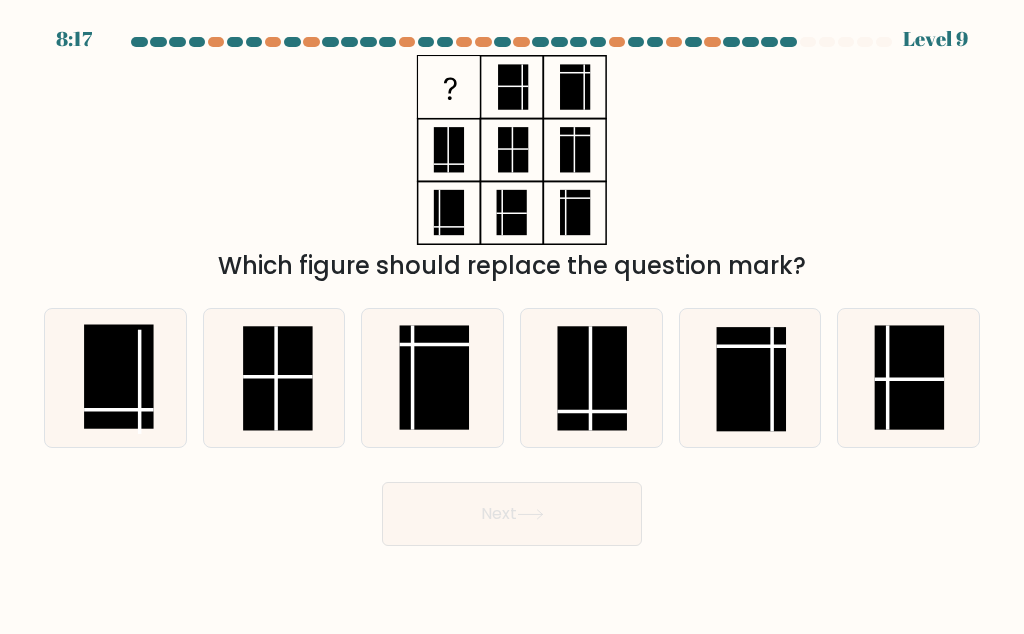 click 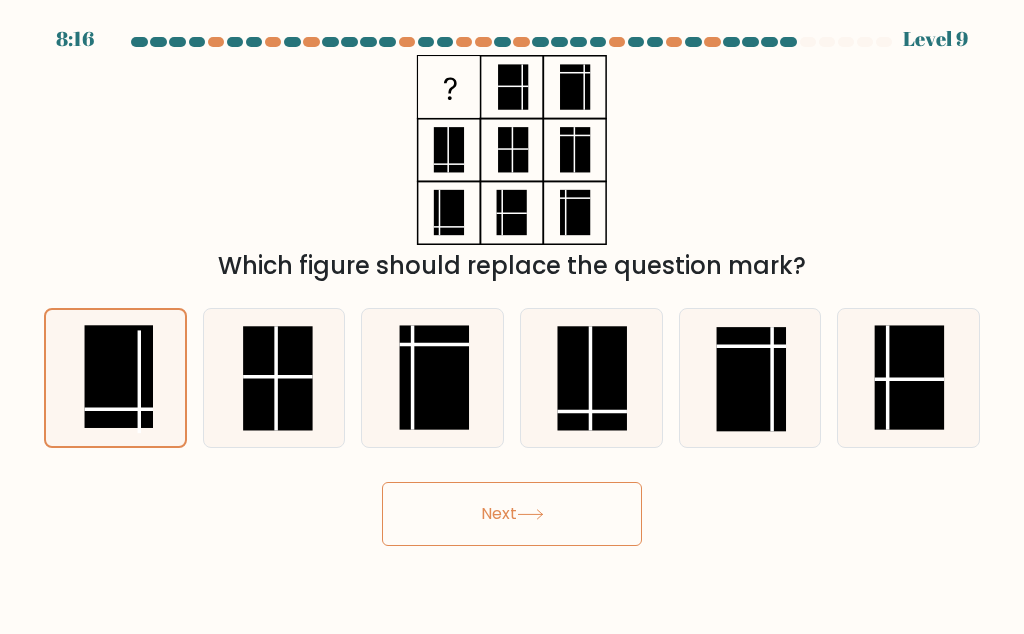 click 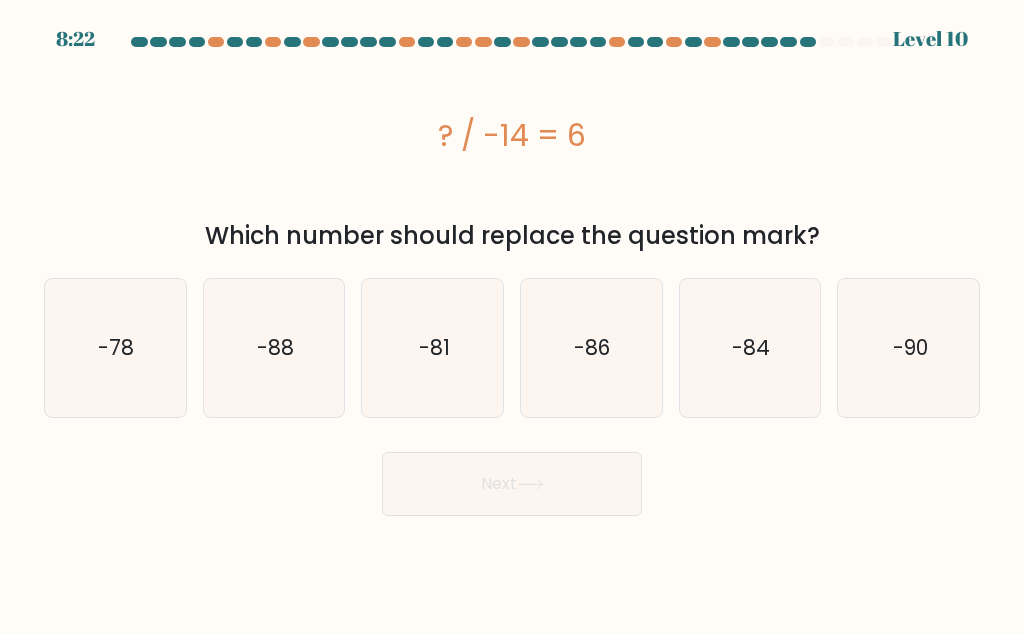 click on "-81" 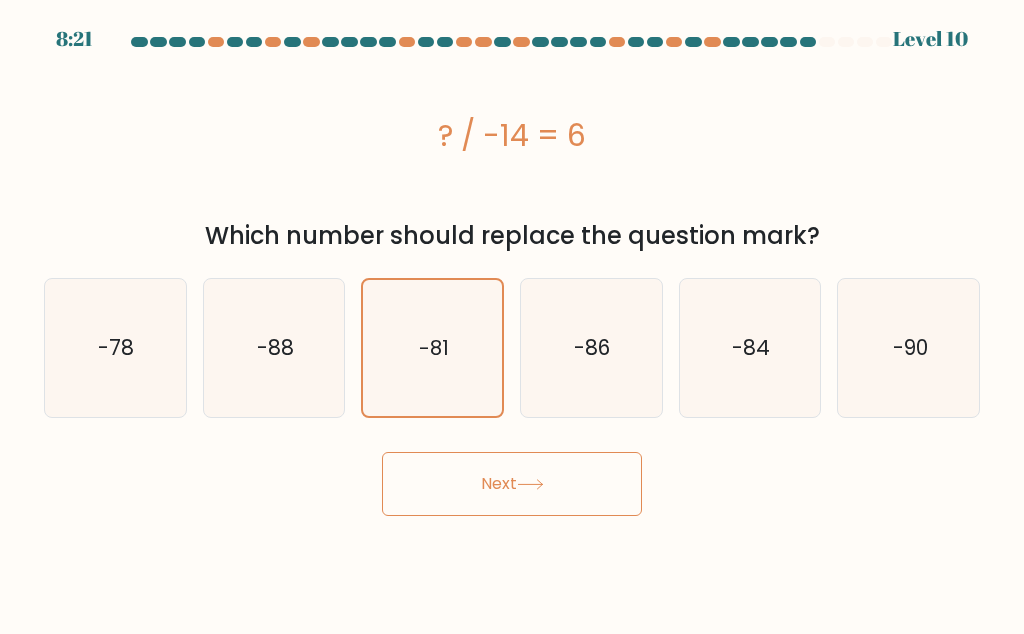 click 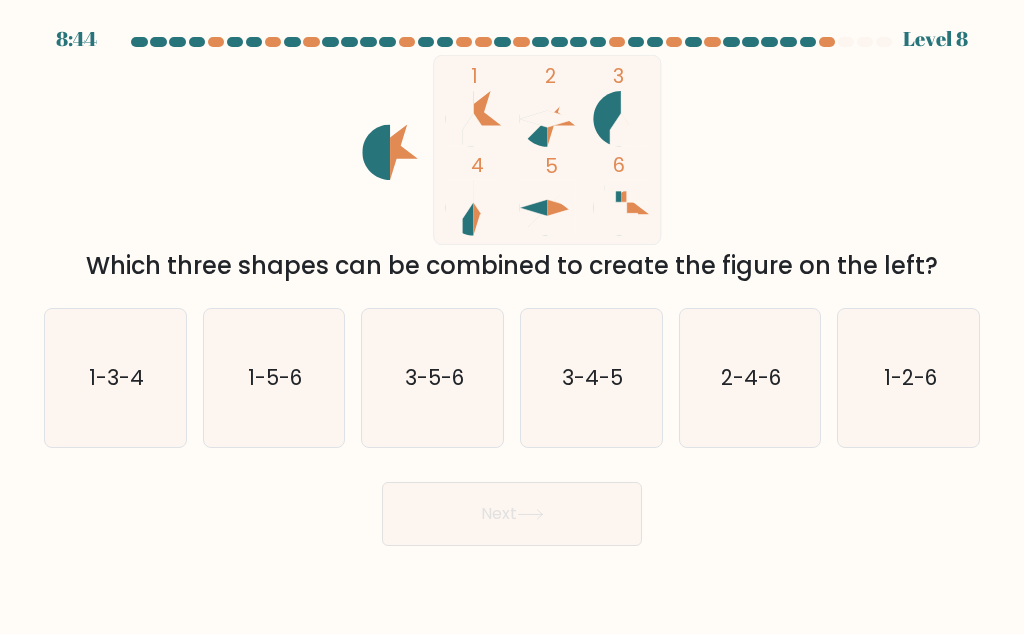 click on "3-5-6" 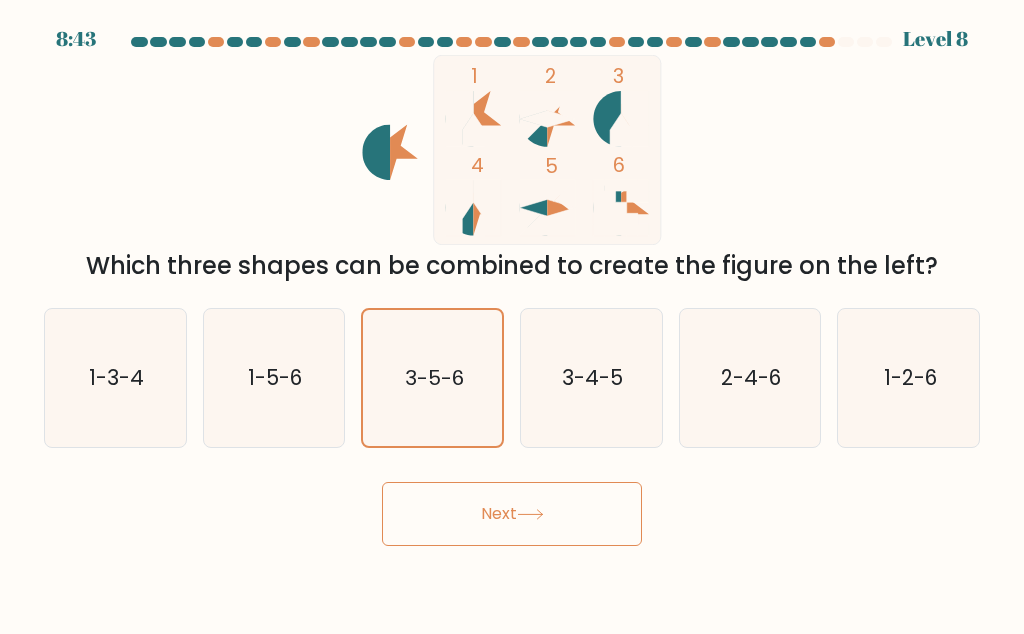 click on "Next" at bounding box center [512, 514] 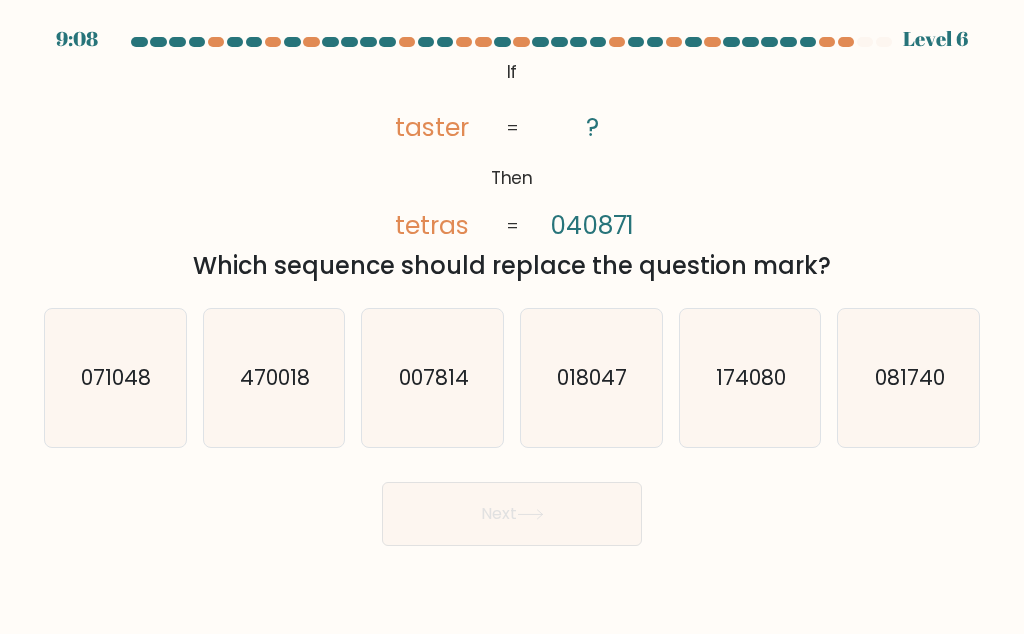 click on "071048" 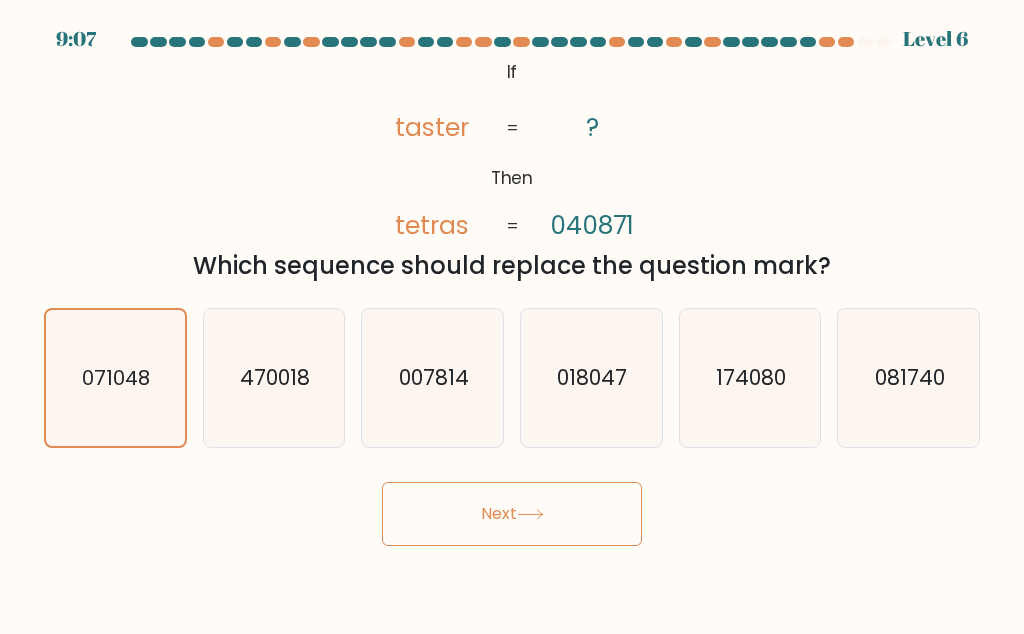 click on "Next" at bounding box center (512, 514) 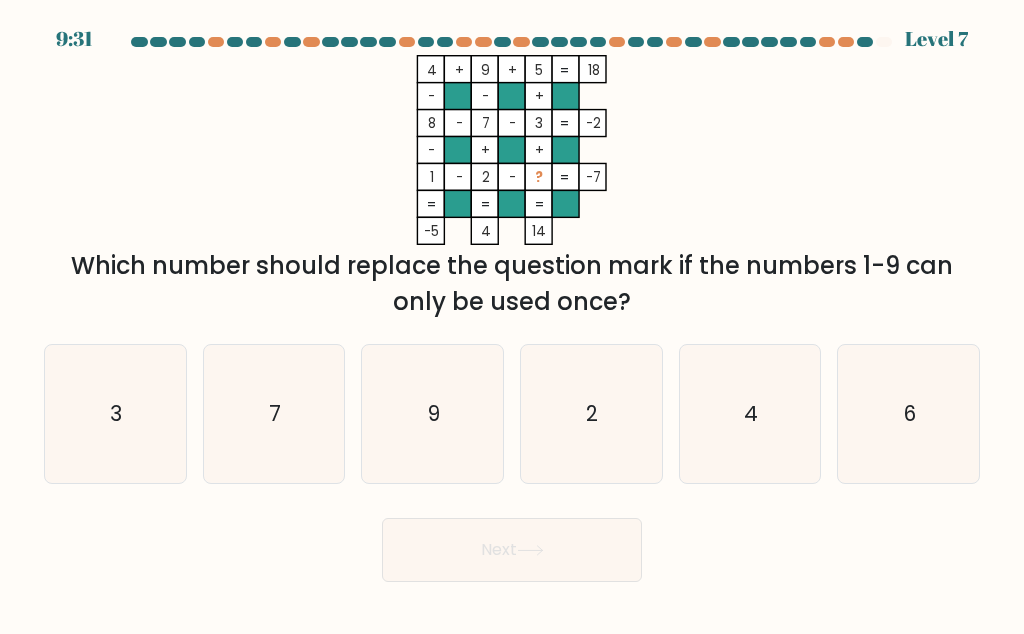 click on "4" 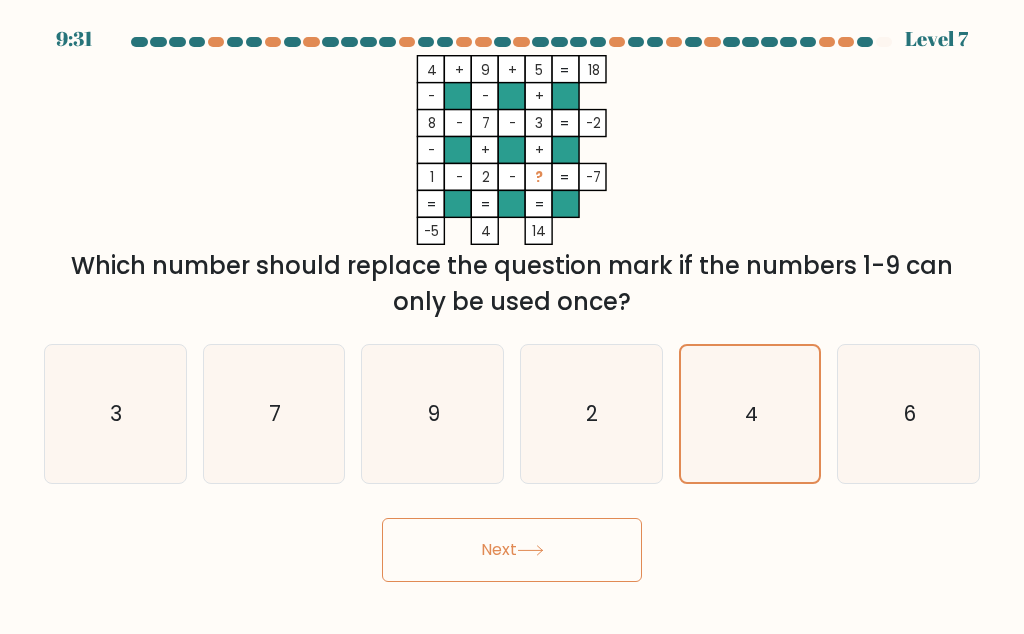 click on "Next" at bounding box center [512, 550] 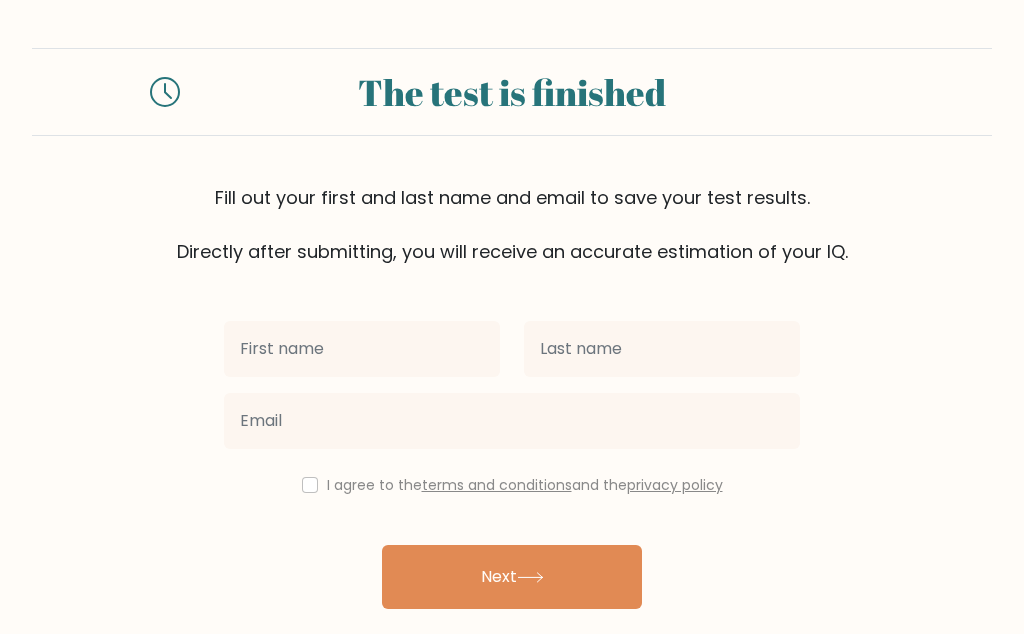 scroll, scrollTop: 0, scrollLeft: 0, axis: both 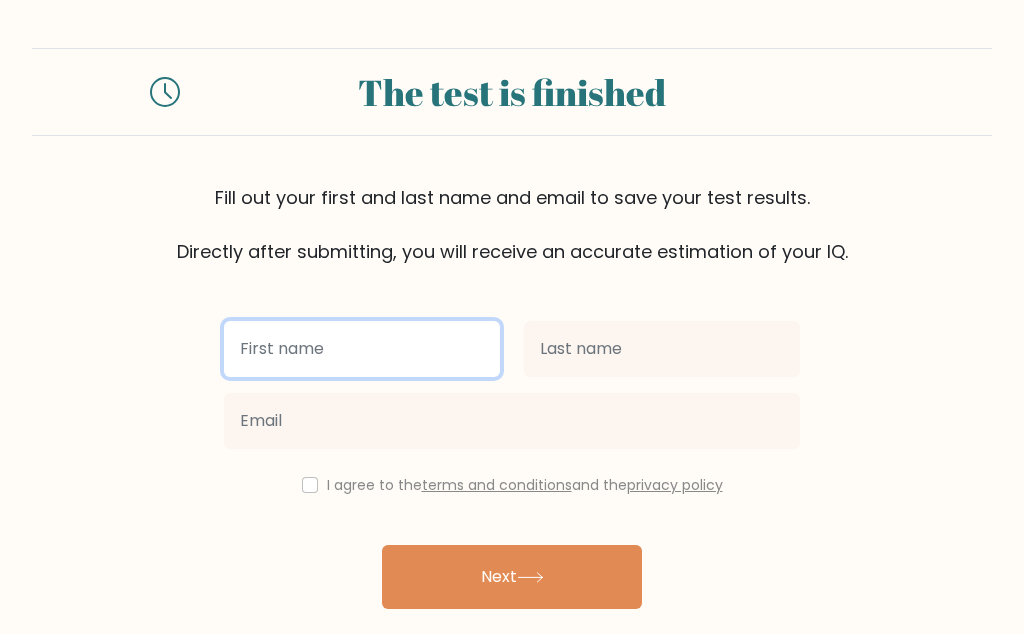 click at bounding box center [362, 349] 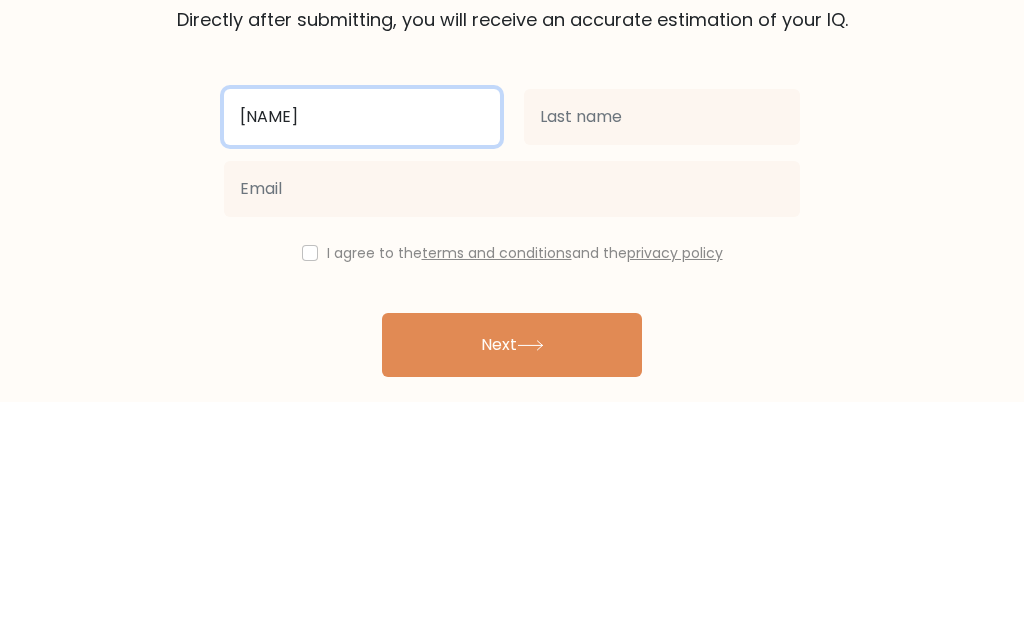 type on "[NAME]" 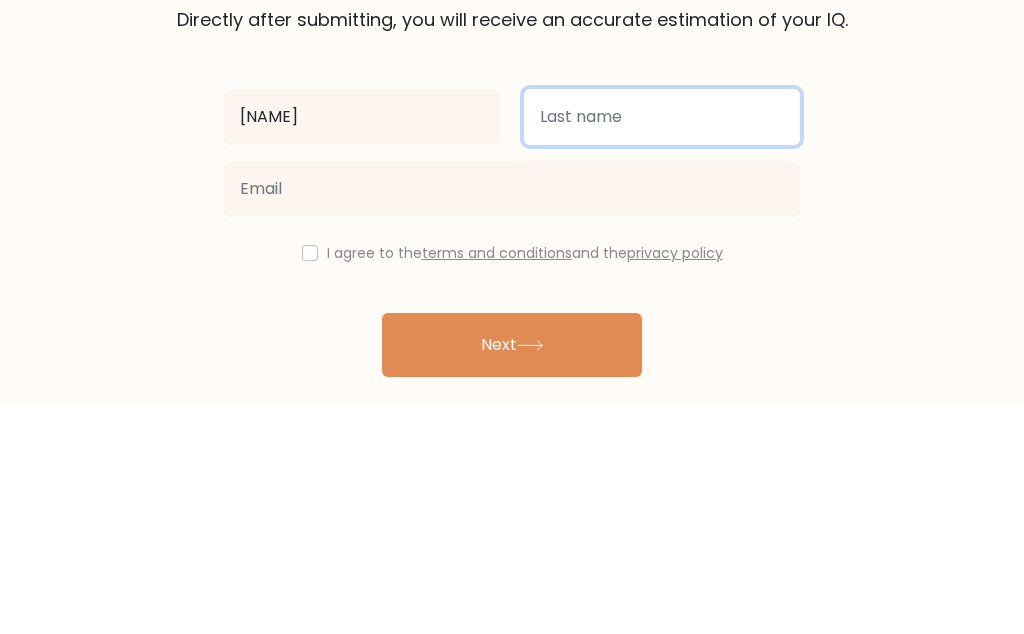 click at bounding box center (662, 349) 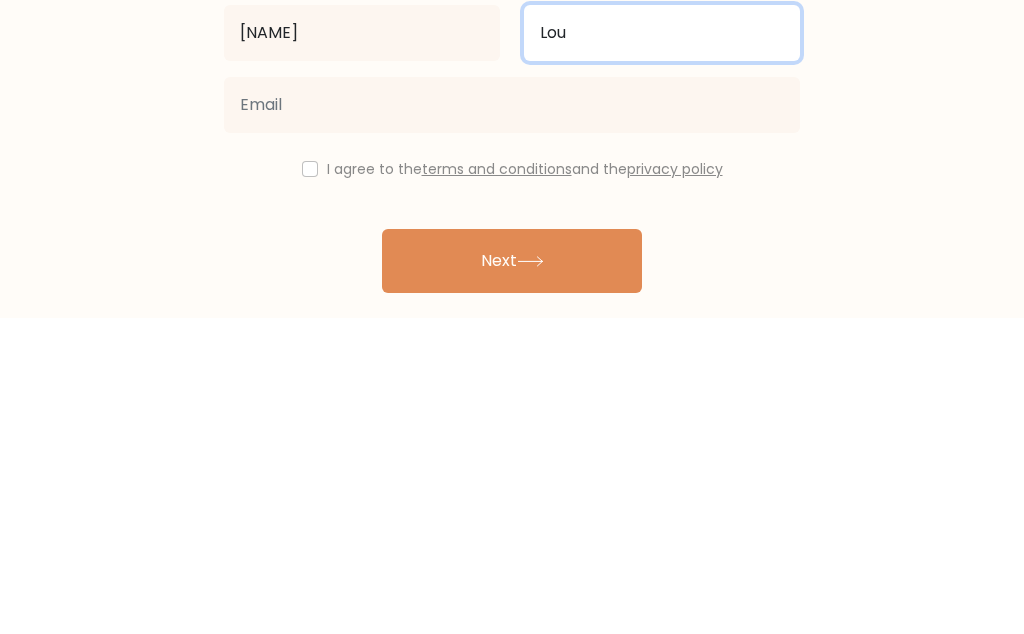 type on "Lou" 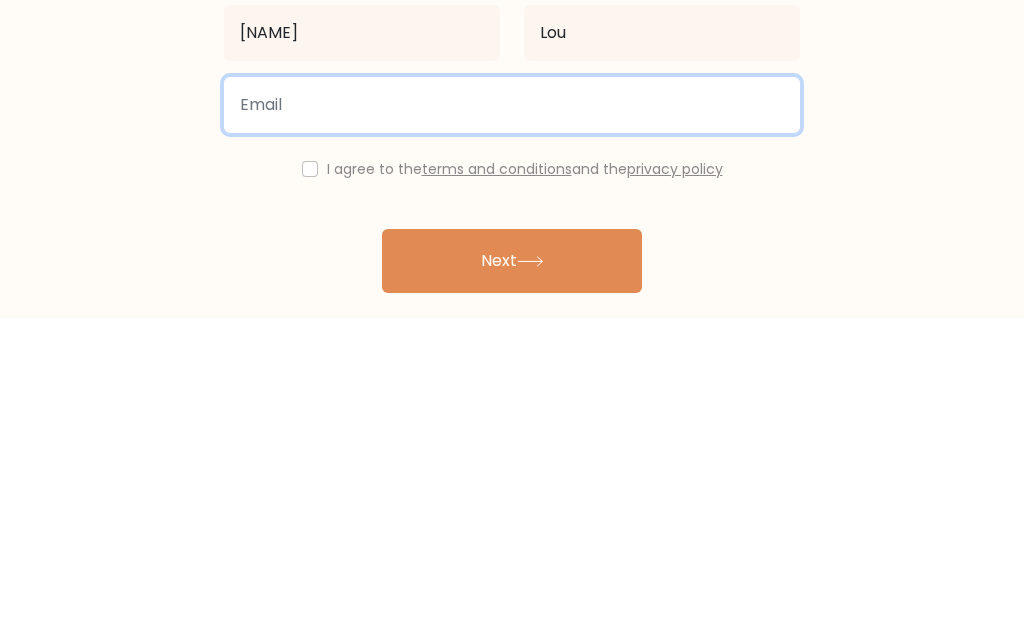 click at bounding box center (512, 421) 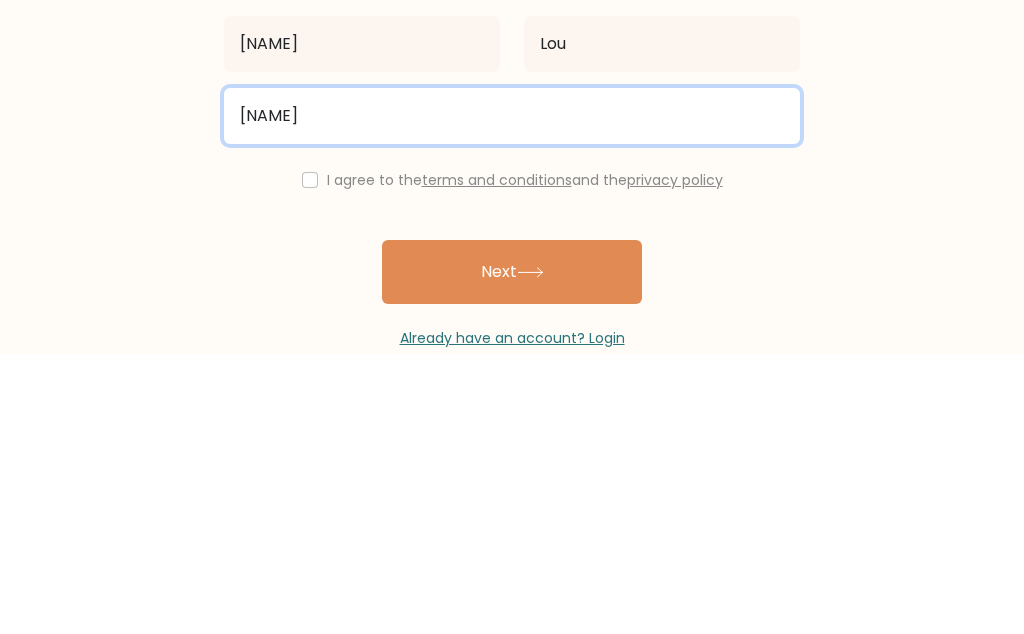 scroll, scrollTop: 25, scrollLeft: 0, axis: vertical 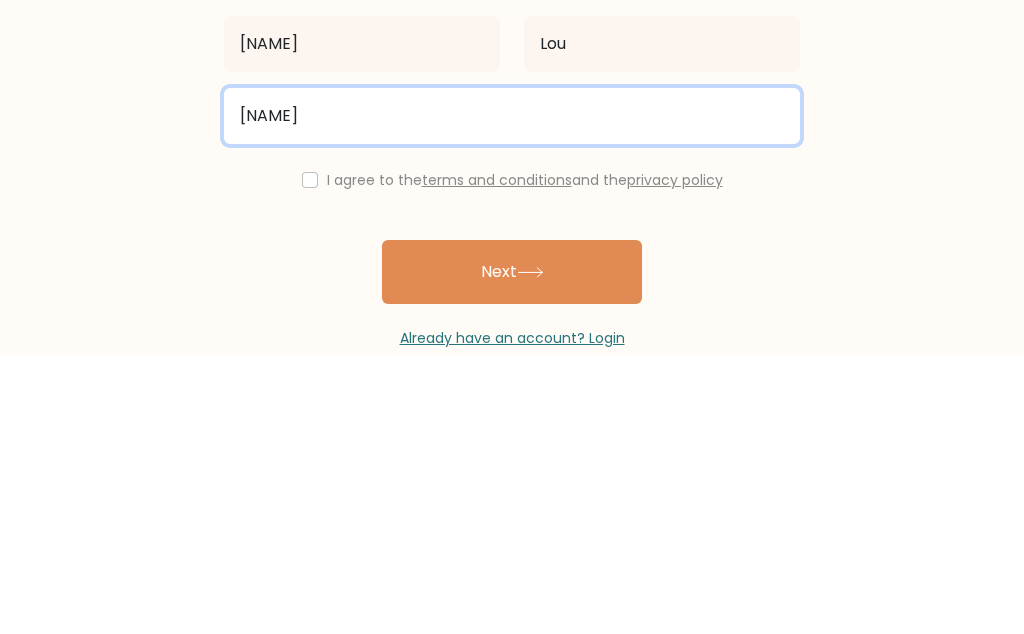 type on "hhy" 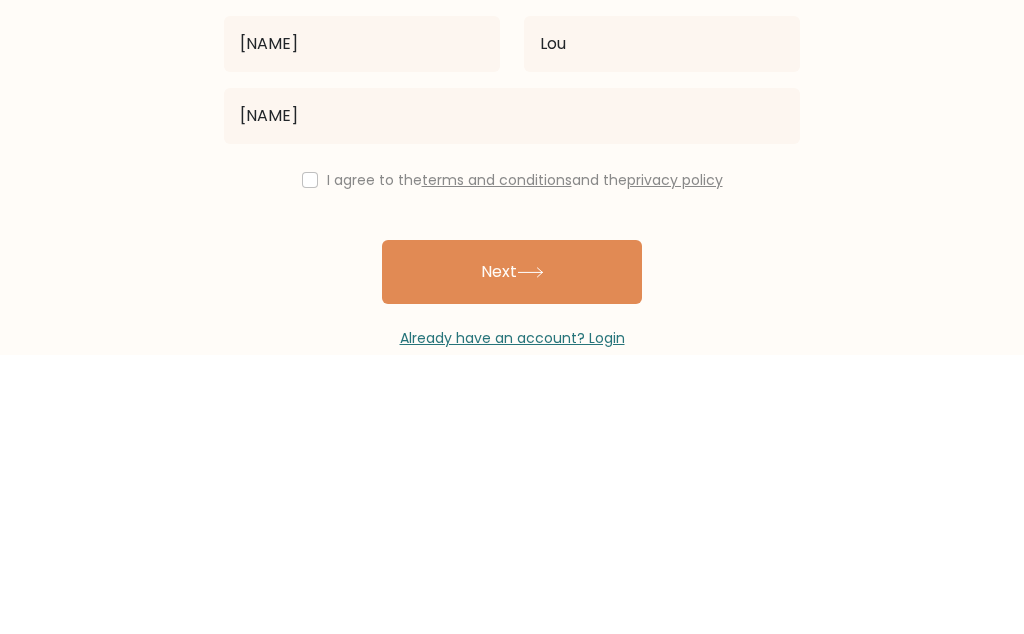 click 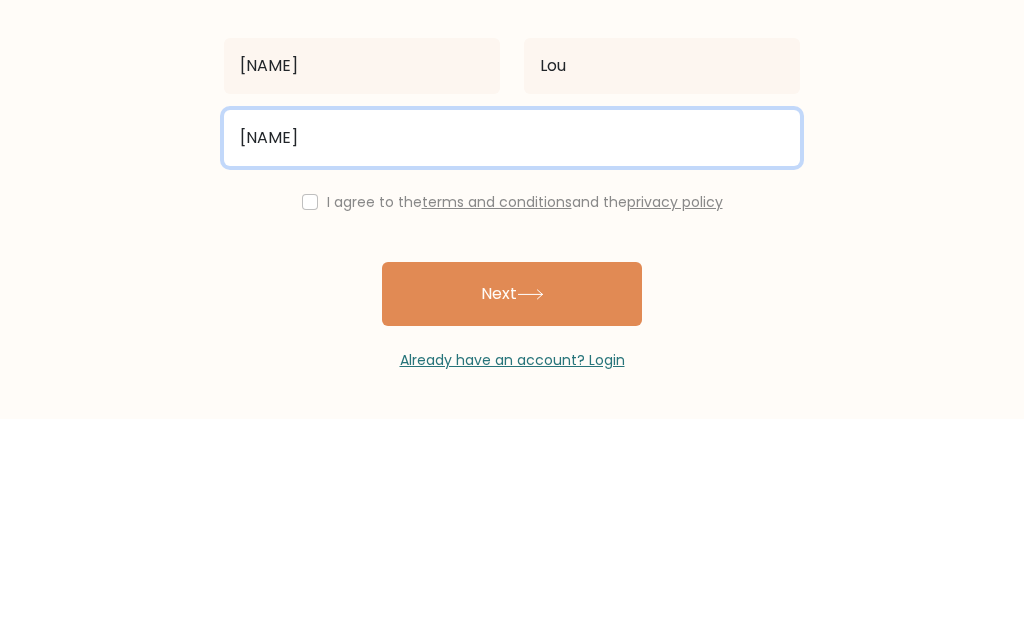 scroll, scrollTop: 91, scrollLeft: 0, axis: vertical 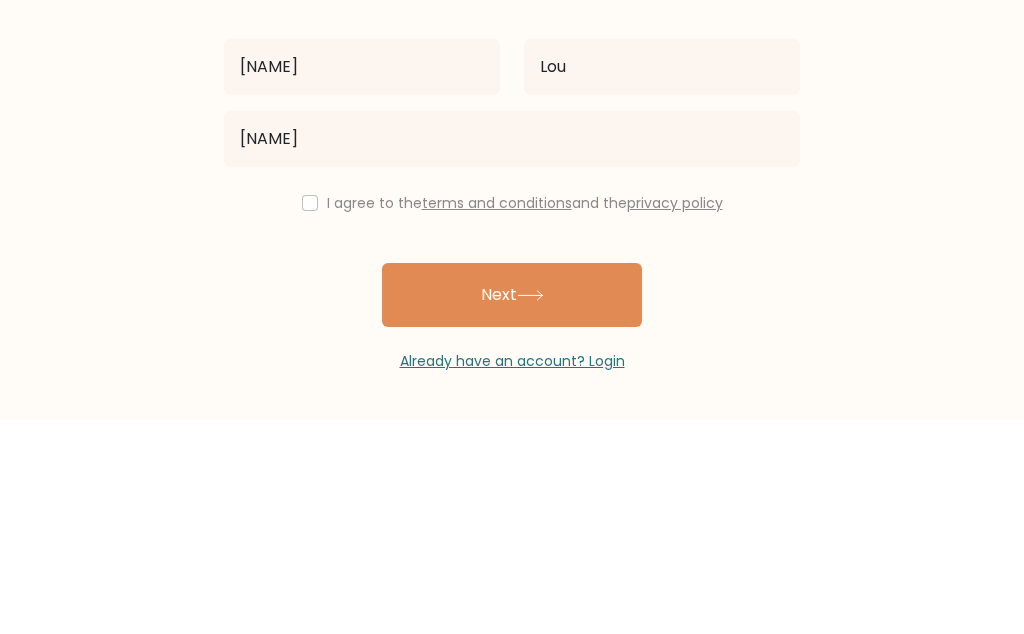 click at bounding box center (310, 417) 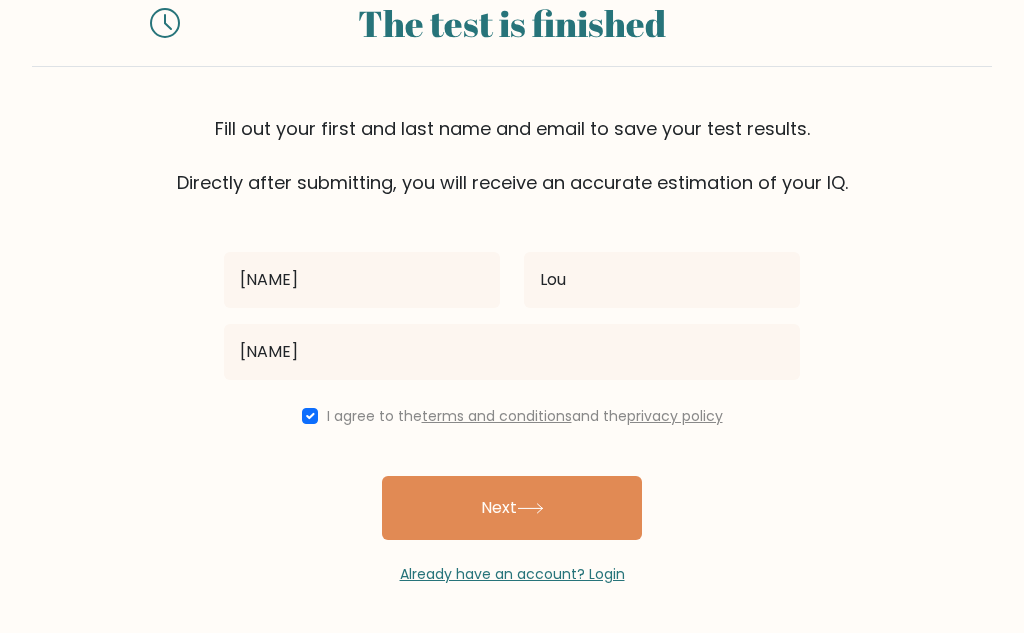 click on "Next" at bounding box center (512, 509) 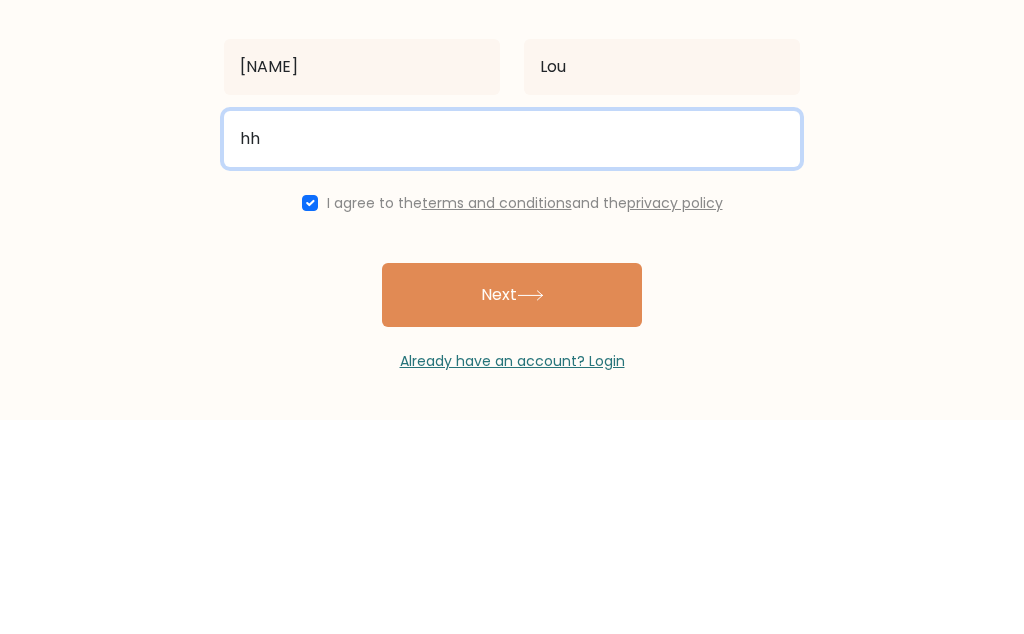 type on "h" 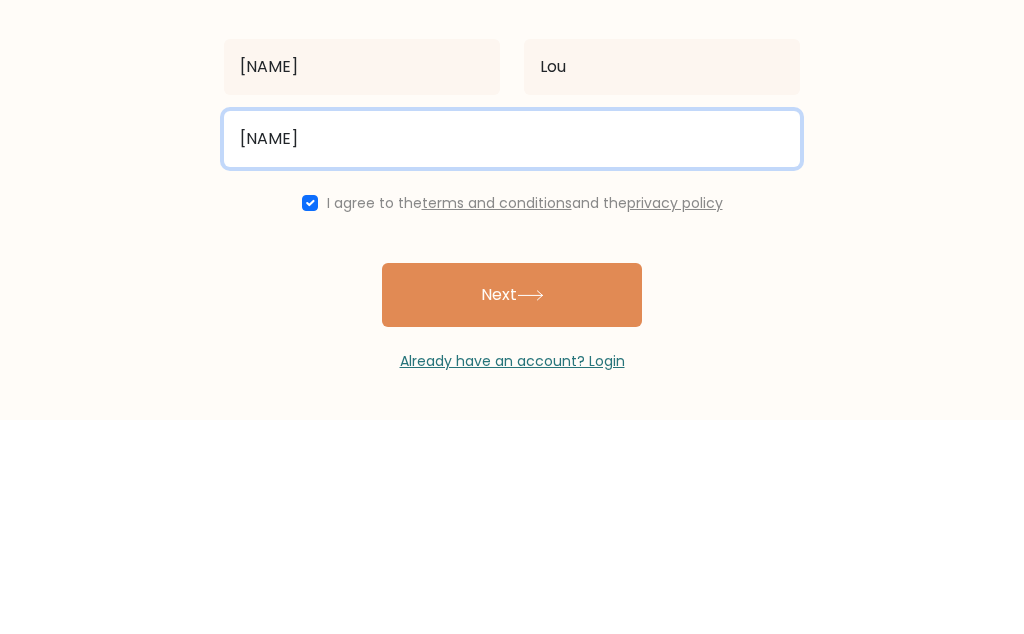 type on "o" 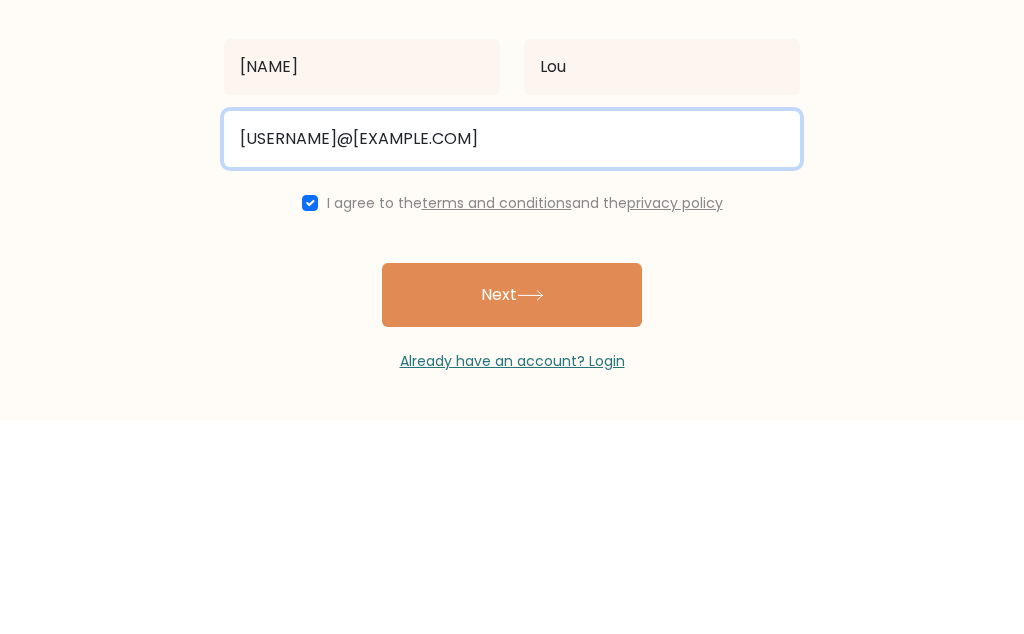 type on "mousamalik0124@gmail.com" 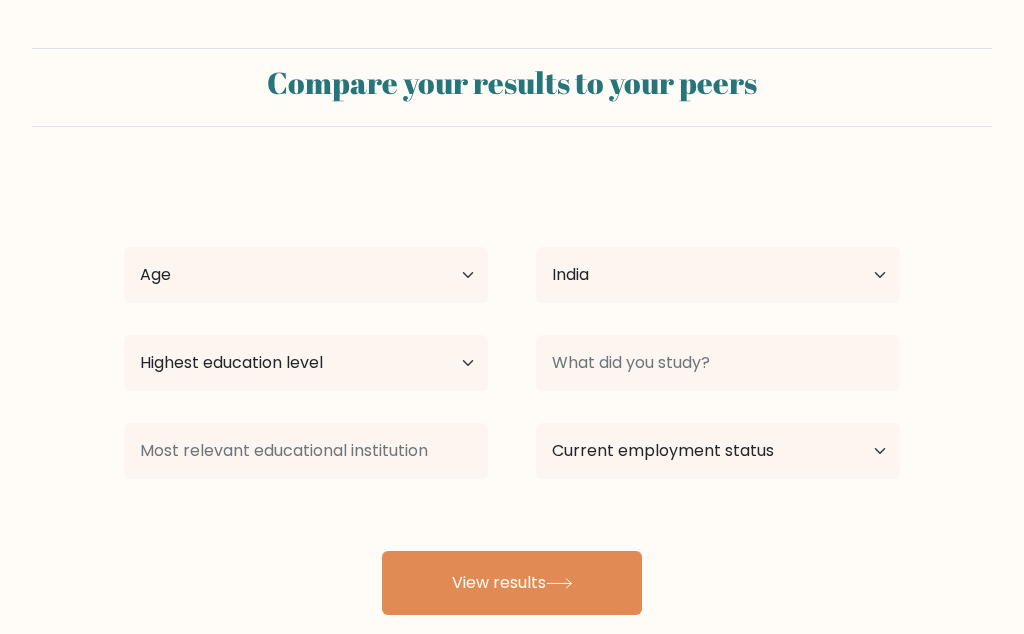 select on "IN" 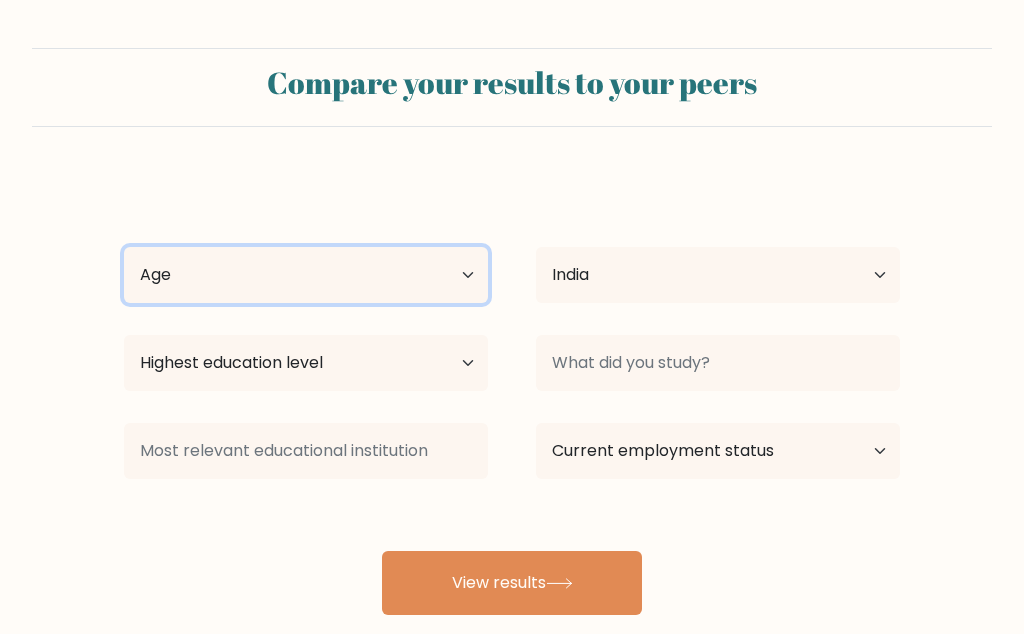click on "Age
Under 18 years old
18-24 years old
25-34 years old
35-44 years old
45-54 years old
55-64 years old
65 years old and above" at bounding box center [306, 275] 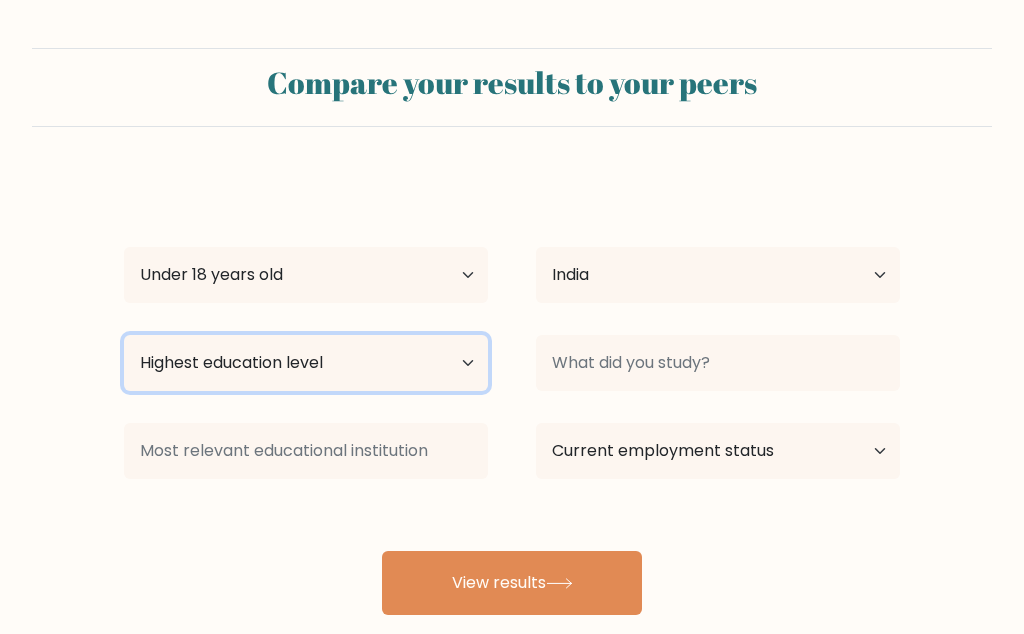 click on "Highest education level
No schooling
Primary
Lower Secondary
Upper Secondary
Occupation Specific
Bachelor's degree
Master's degree
Doctoral degree" at bounding box center (306, 363) 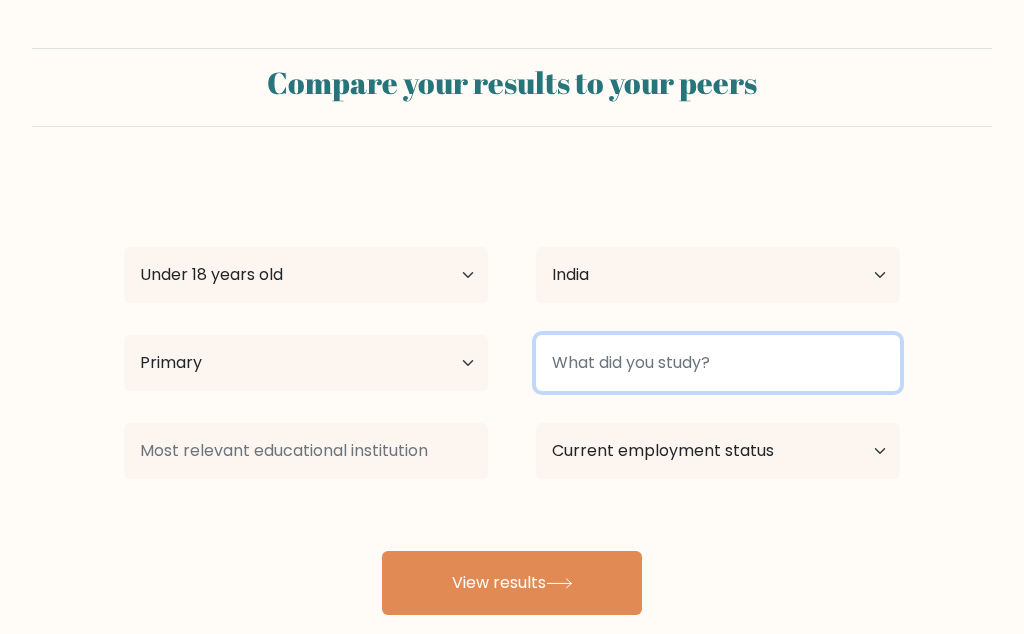 click at bounding box center [718, 363] 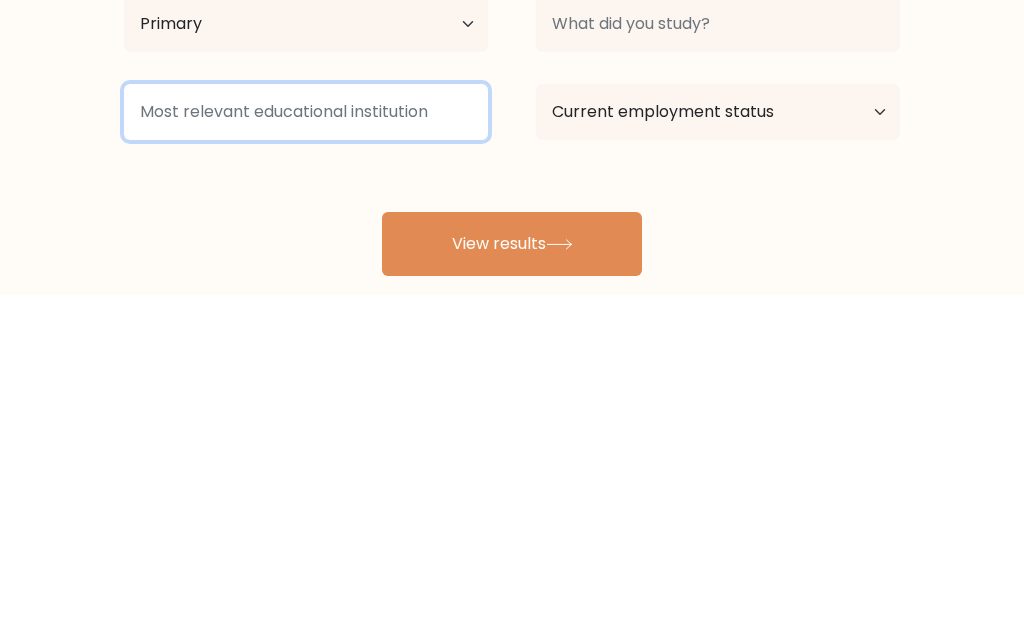 click at bounding box center [306, 451] 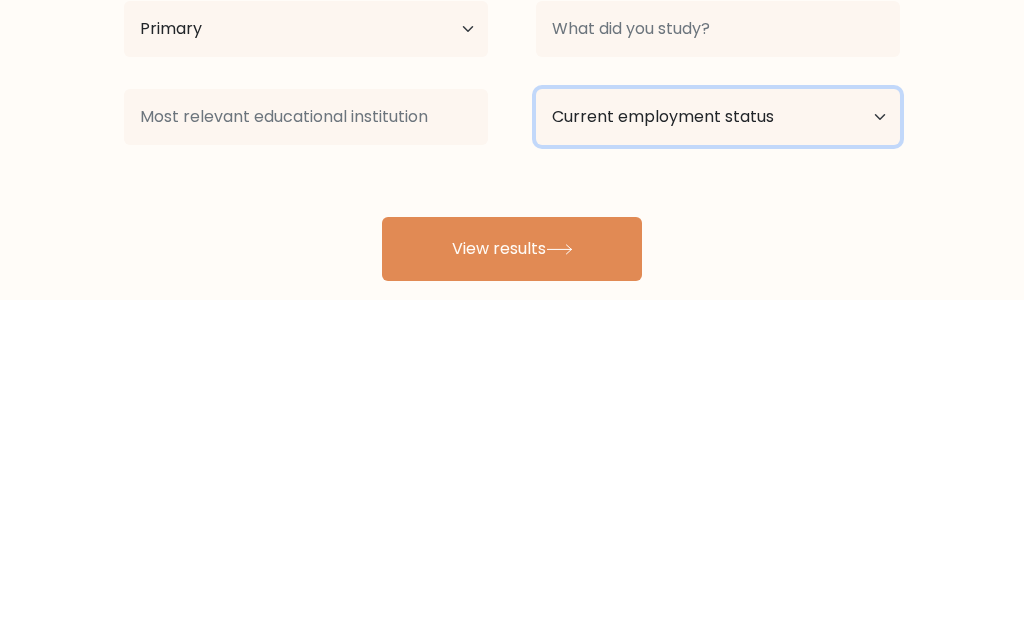 click on "Current employment status
Employed
Student
Retired
Other / prefer not to answer" at bounding box center [718, 451] 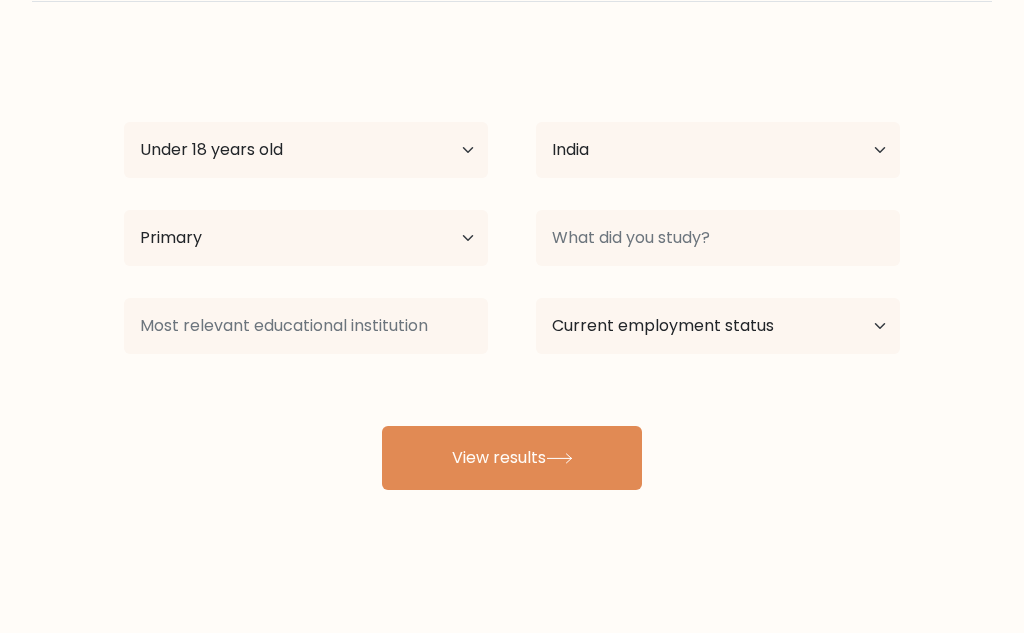 click on "View results" at bounding box center [512, 459] 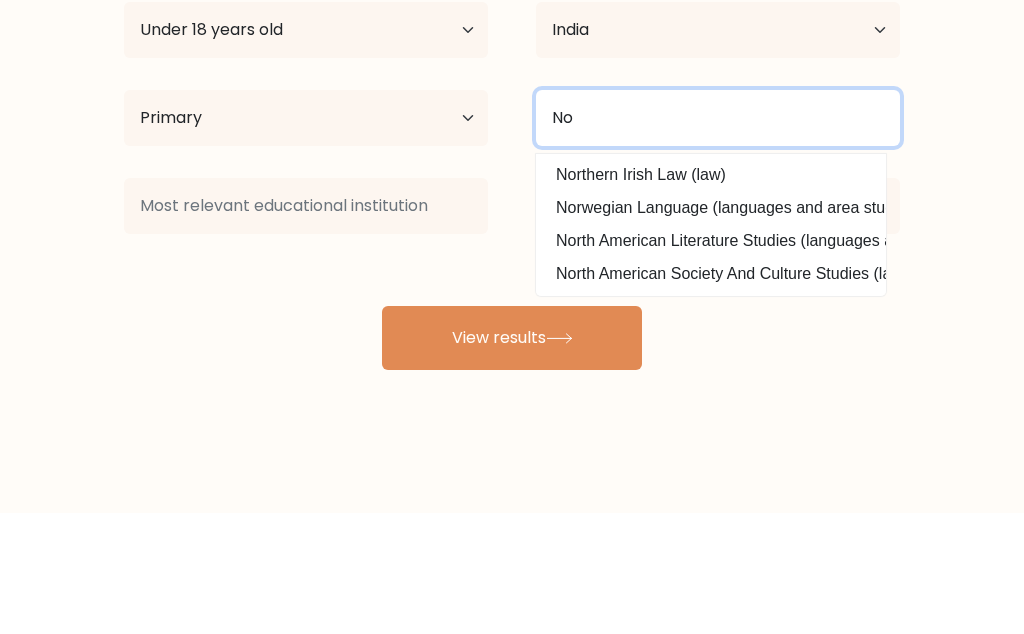 type on "N" 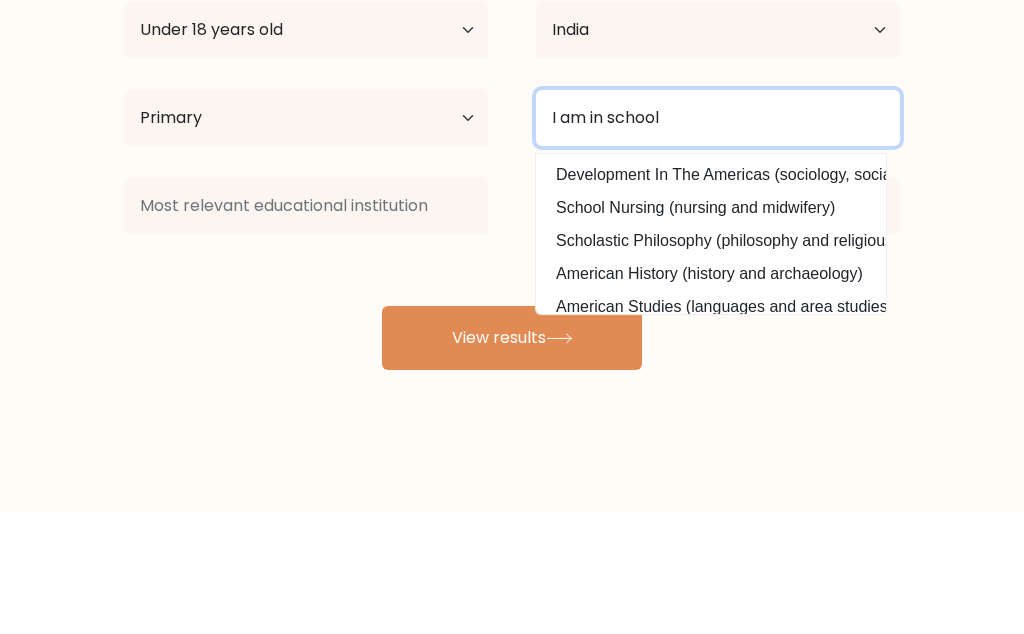 type on "I am in school" 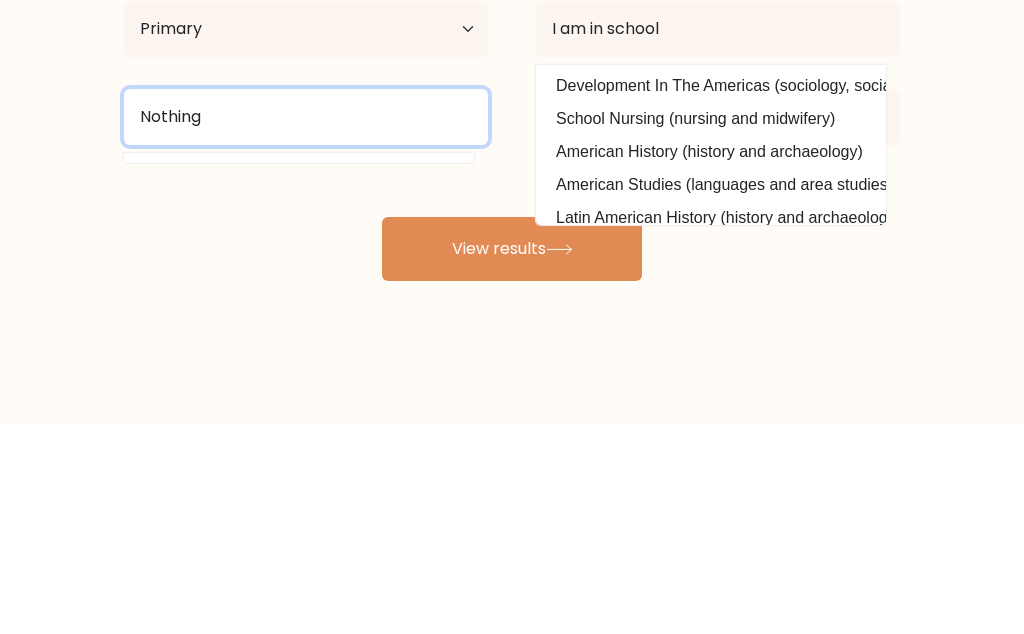 type on "Nothing" 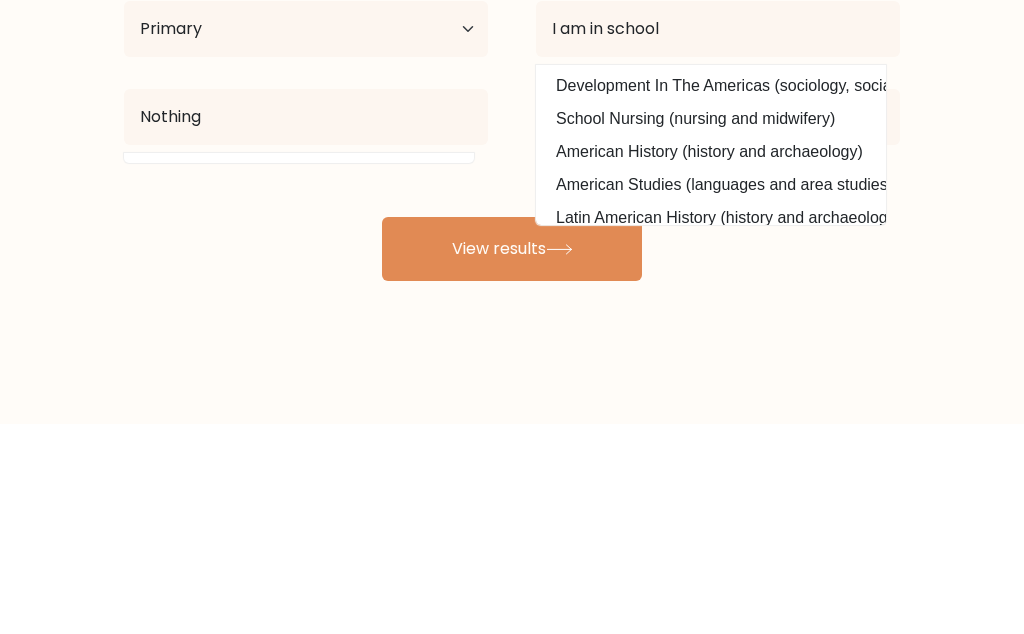 click on "View results" at bounding box center (512, 459) 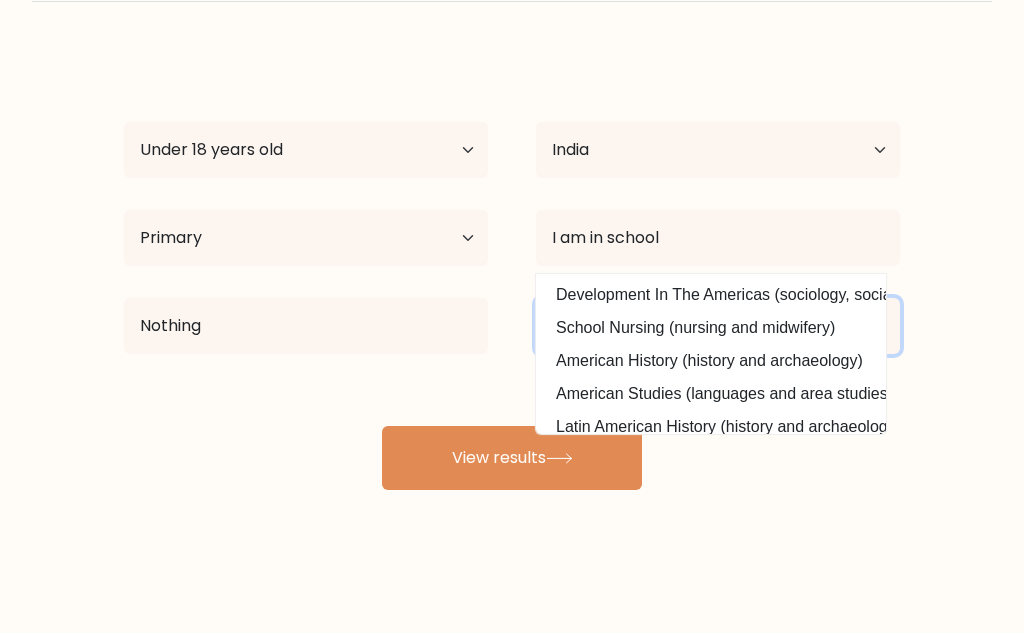 select on "student" 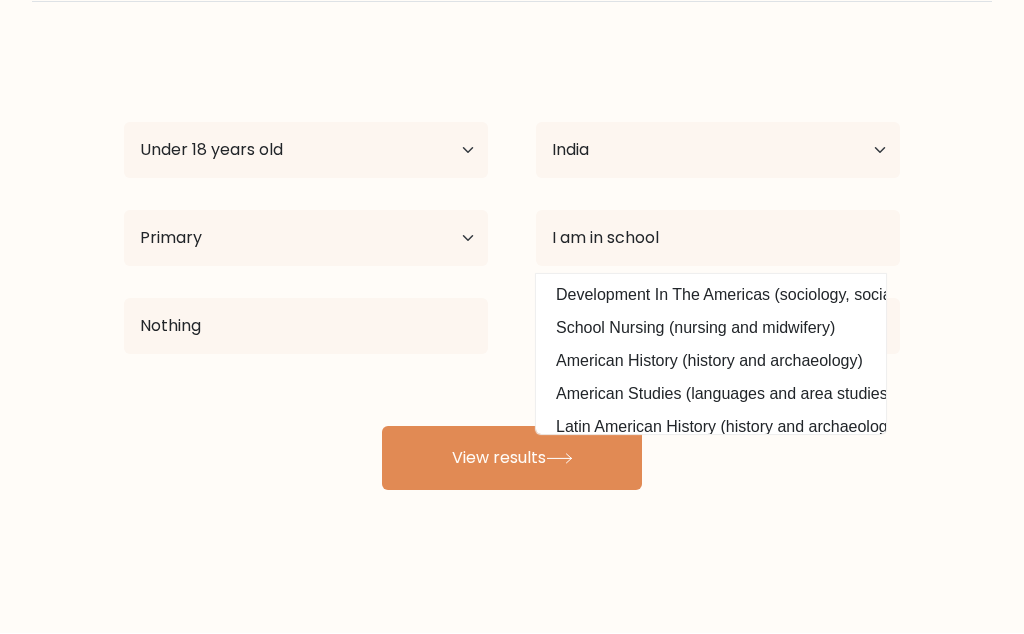 click on "View results" at bounding box center (512, 459) 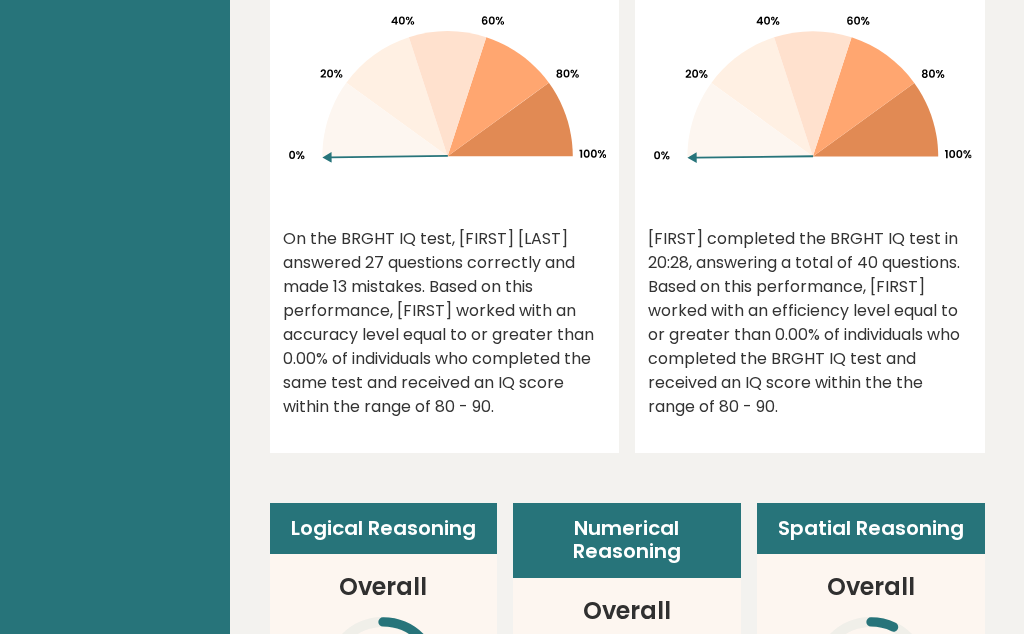 scroll, scrollTop: 0, scrollLeft: 0, axis: both 